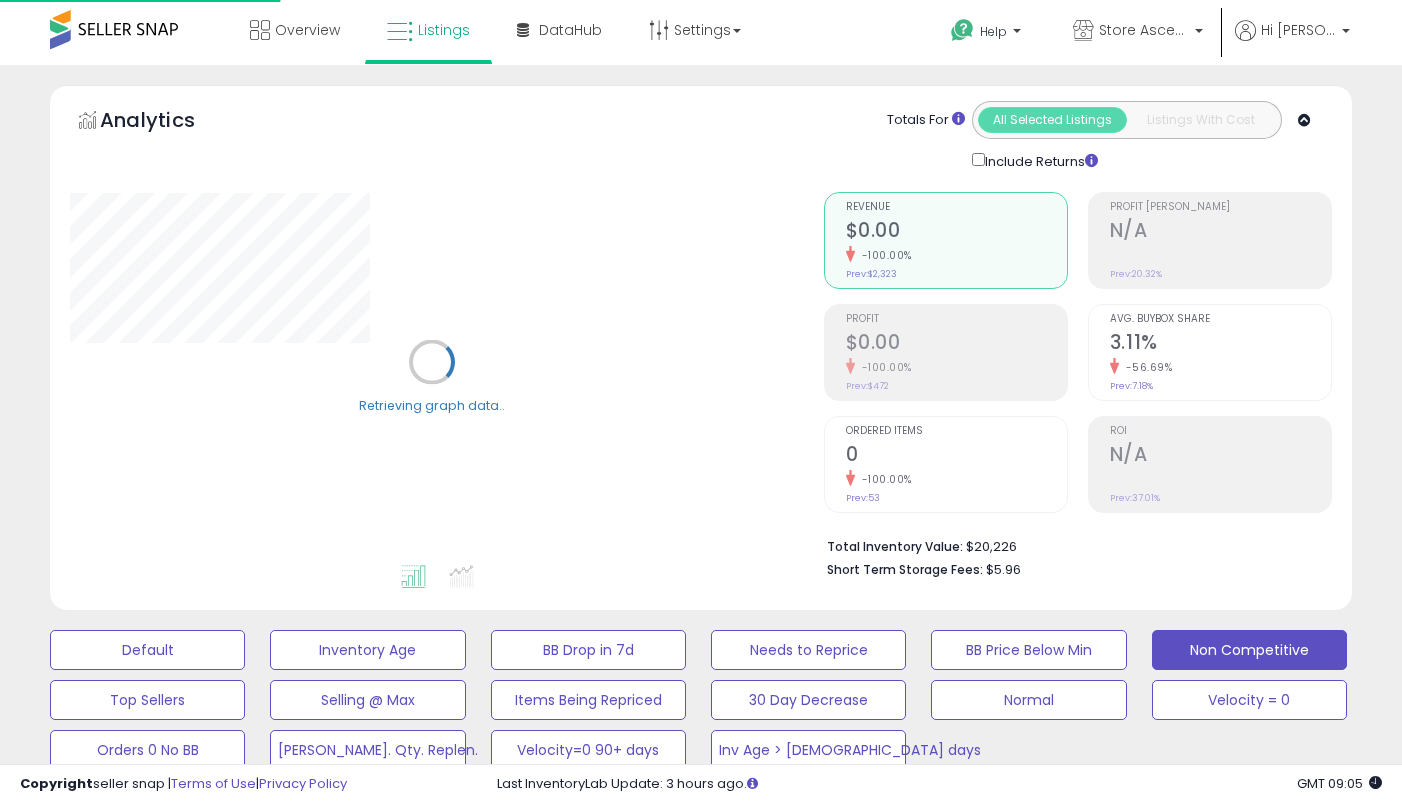 select on "**" 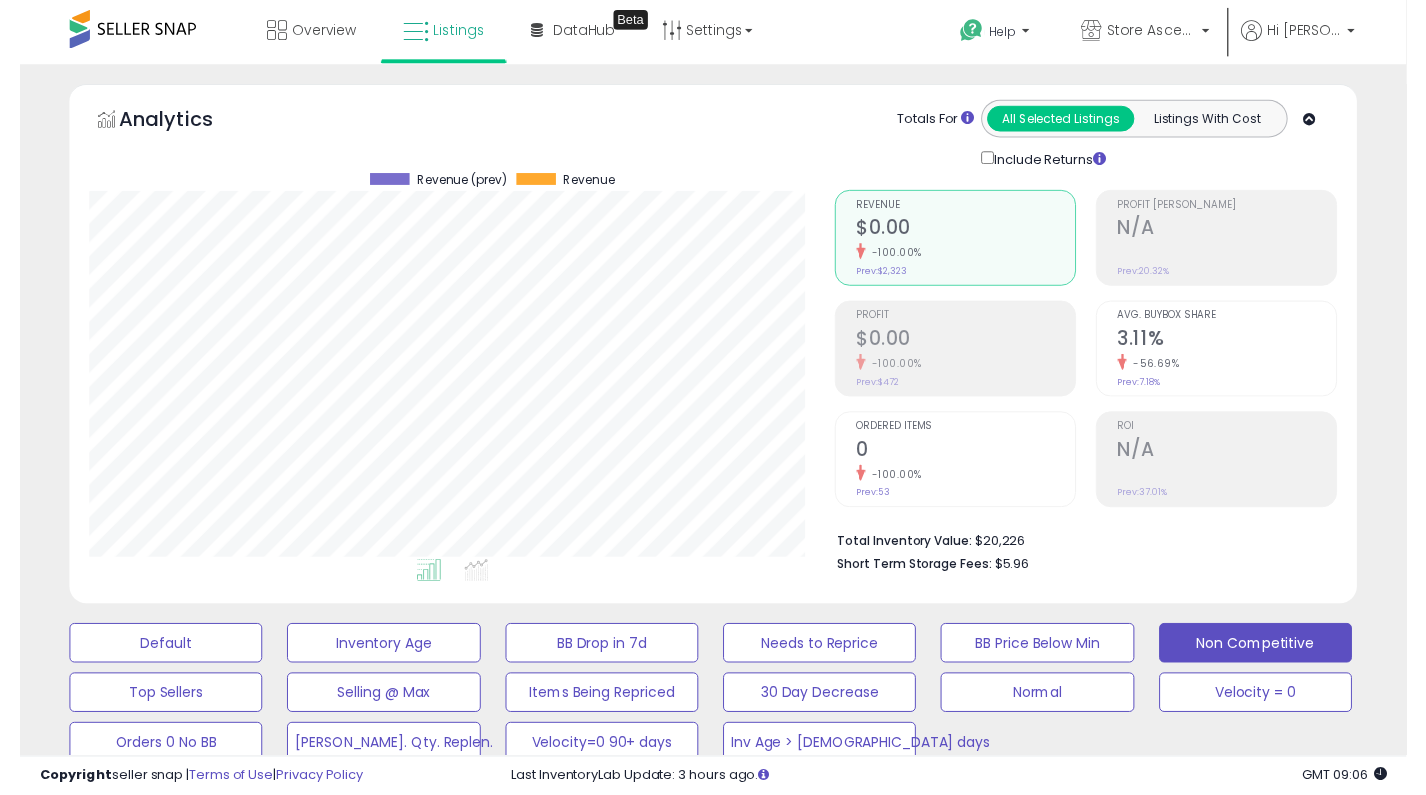 scroll, scrollTop: 0, scrollLeft: 0, axis: both 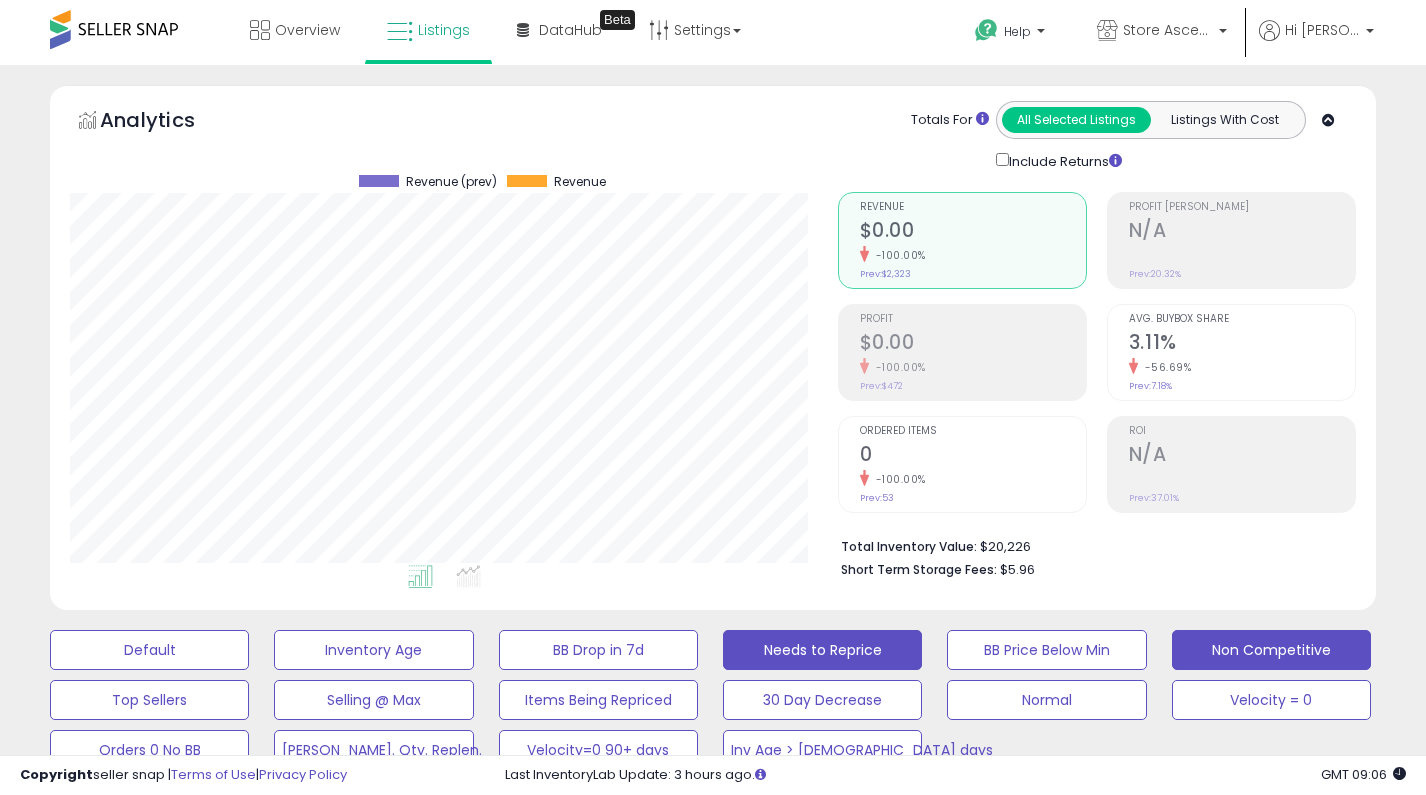 click on "Needs to Reprice" at bounding box center (149, 650) 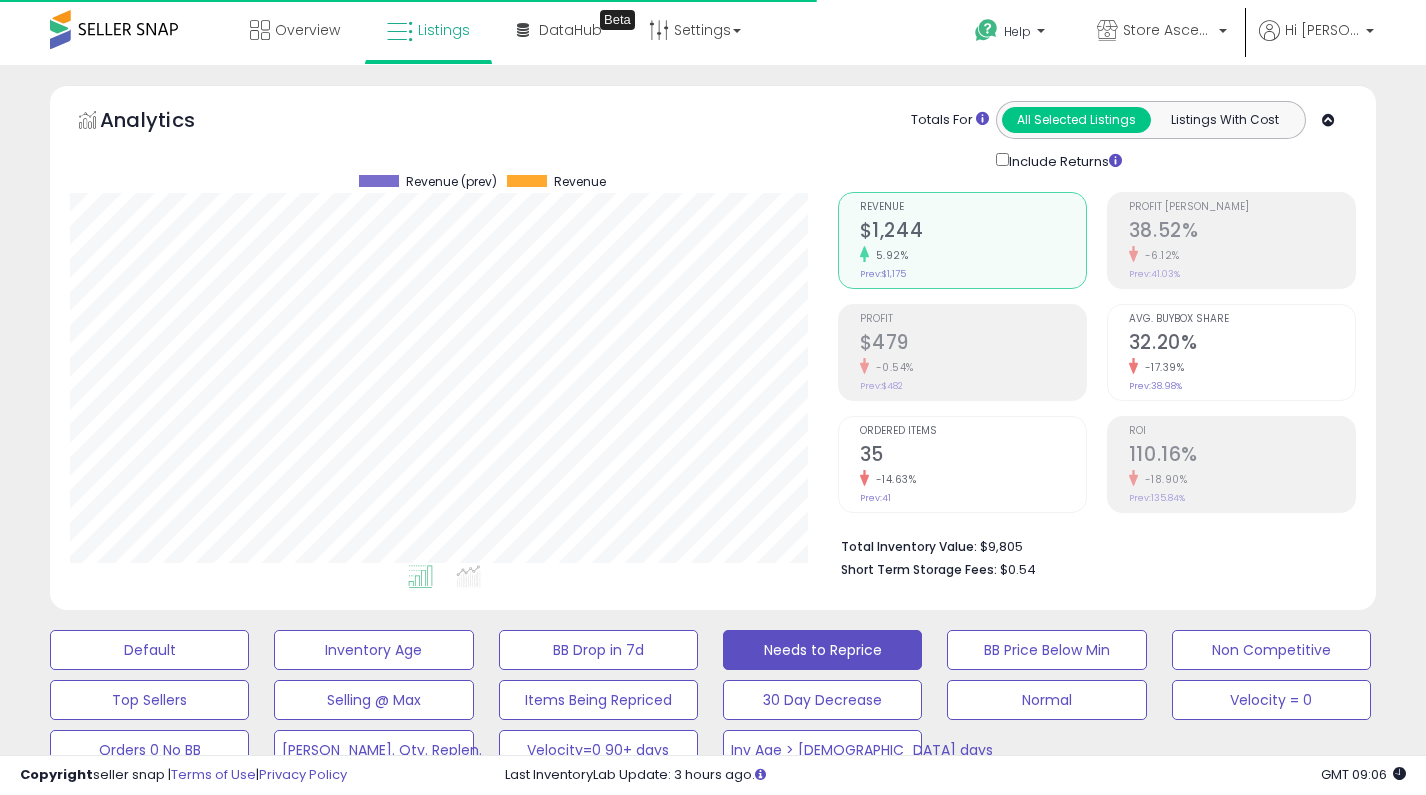 scroll, scrollTop: 999590, scrollLeft: 999232, axis: both 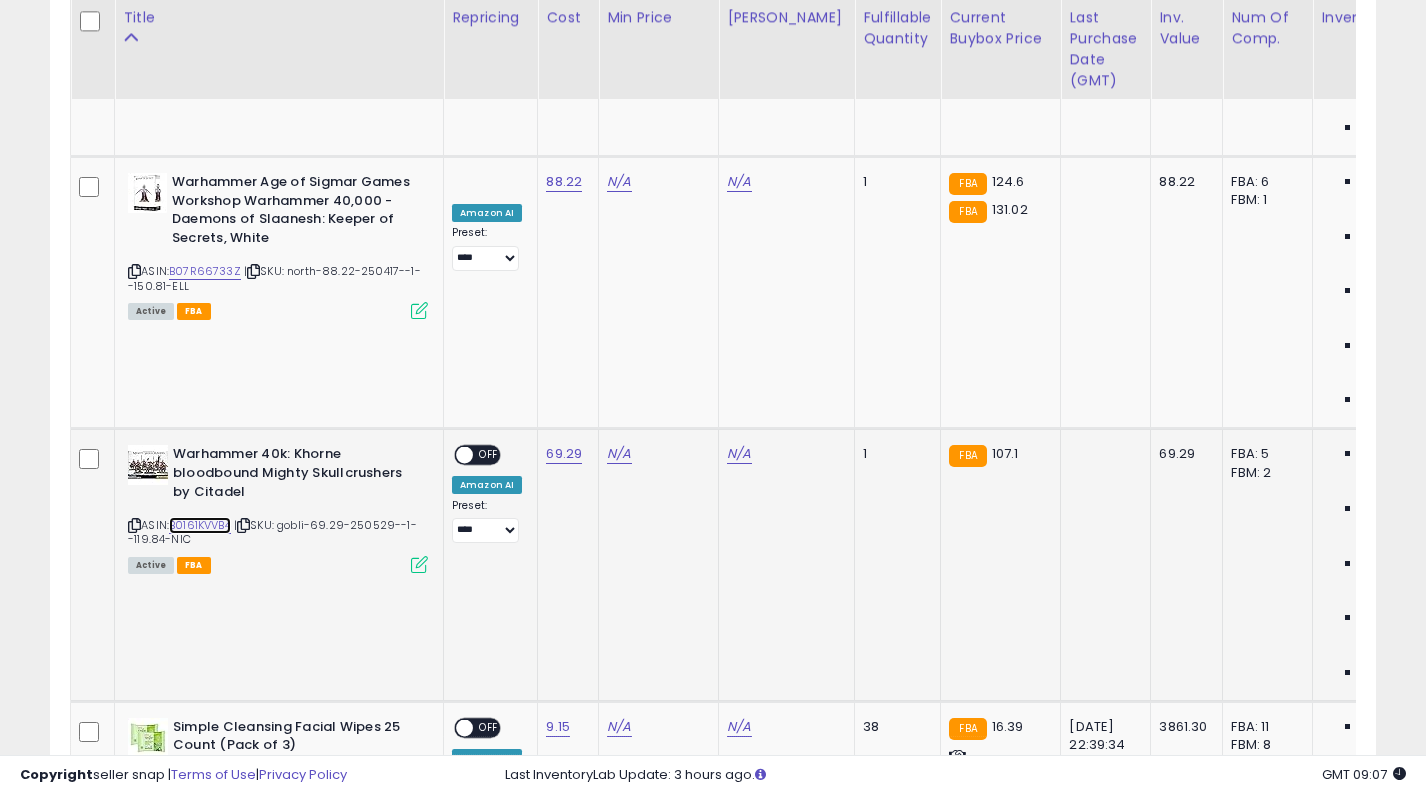 click on "B0161KVVB4" at bounding box center (200, 525) 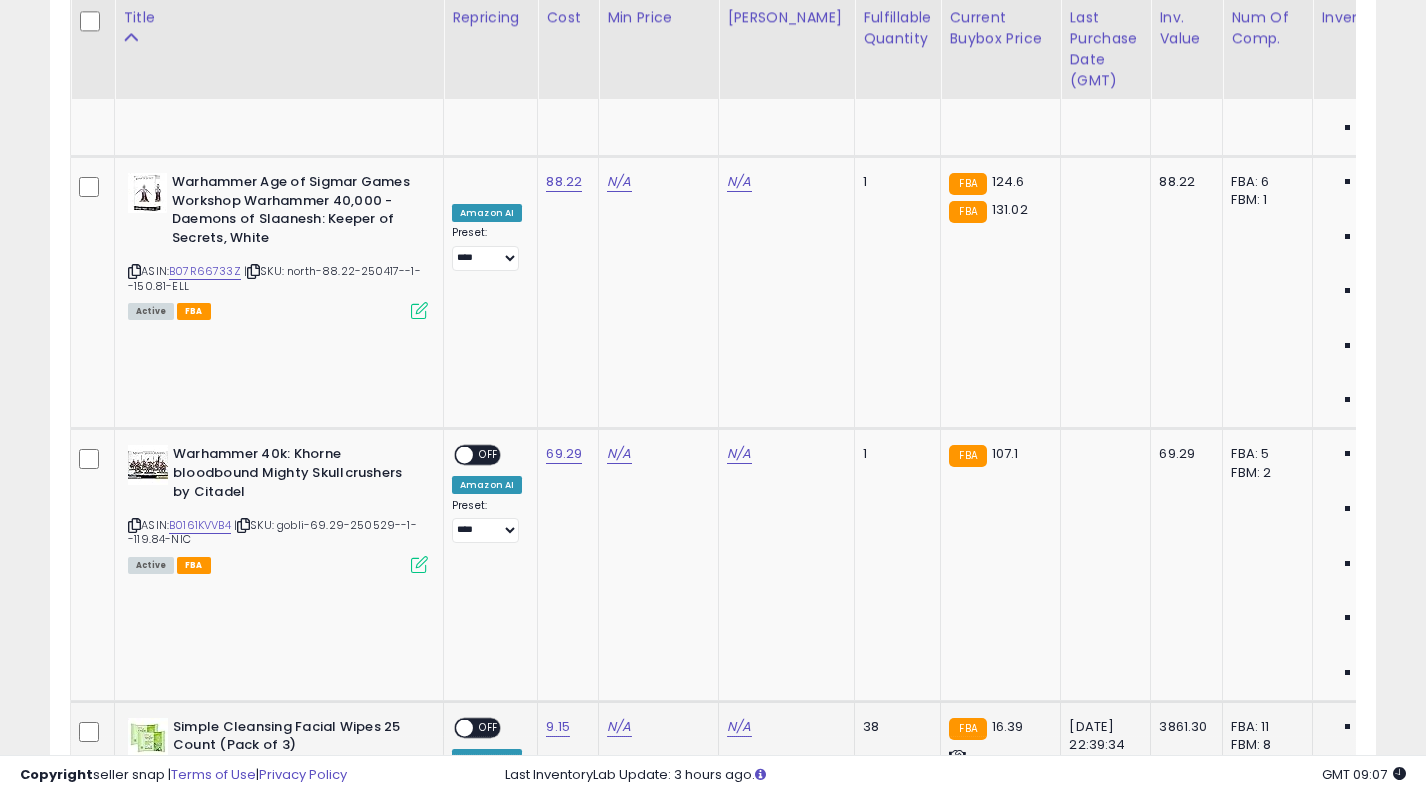 click on "B00FQR75Y6" at bounding box center (205, 779) 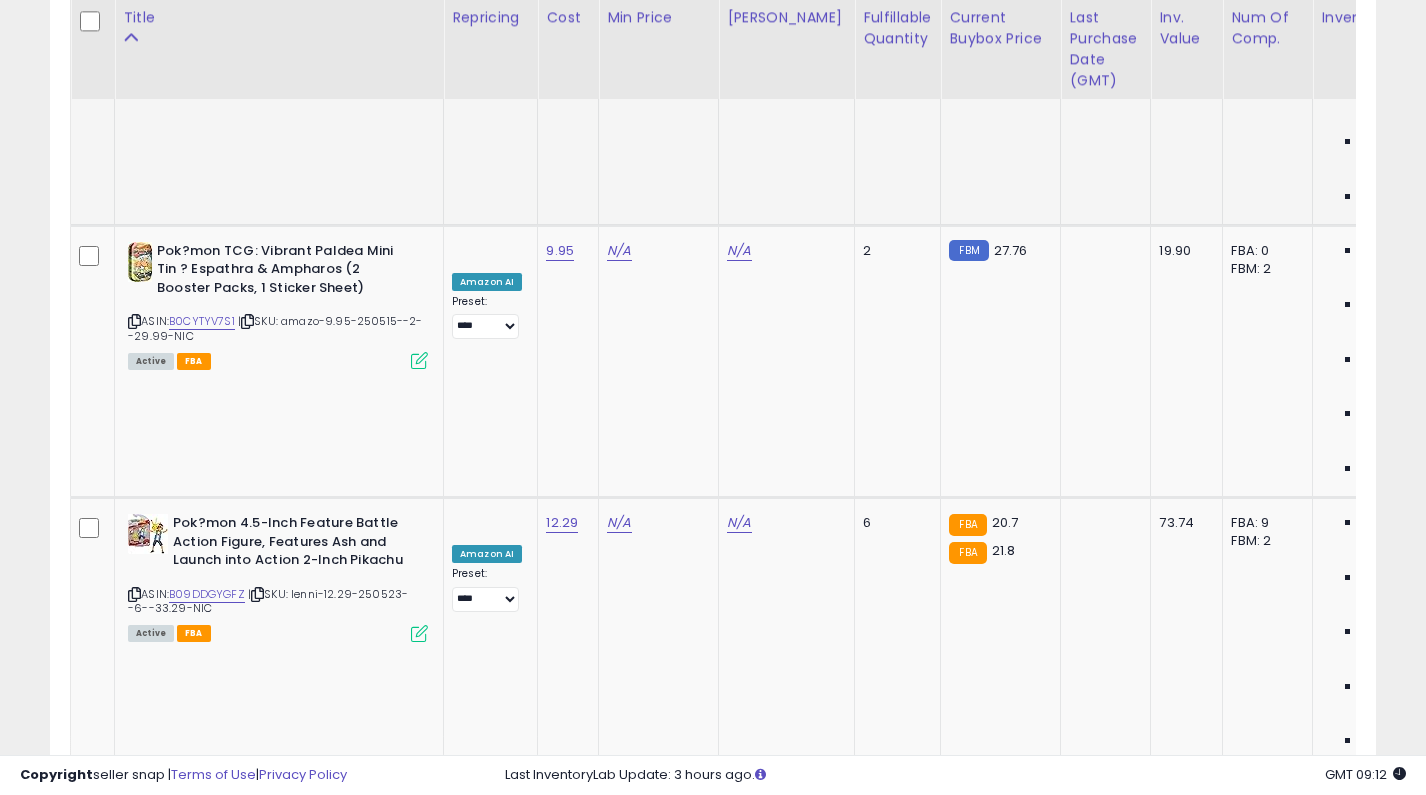 scroll, scrollTop: 2530, scrollLeft: 0, axis: vertical 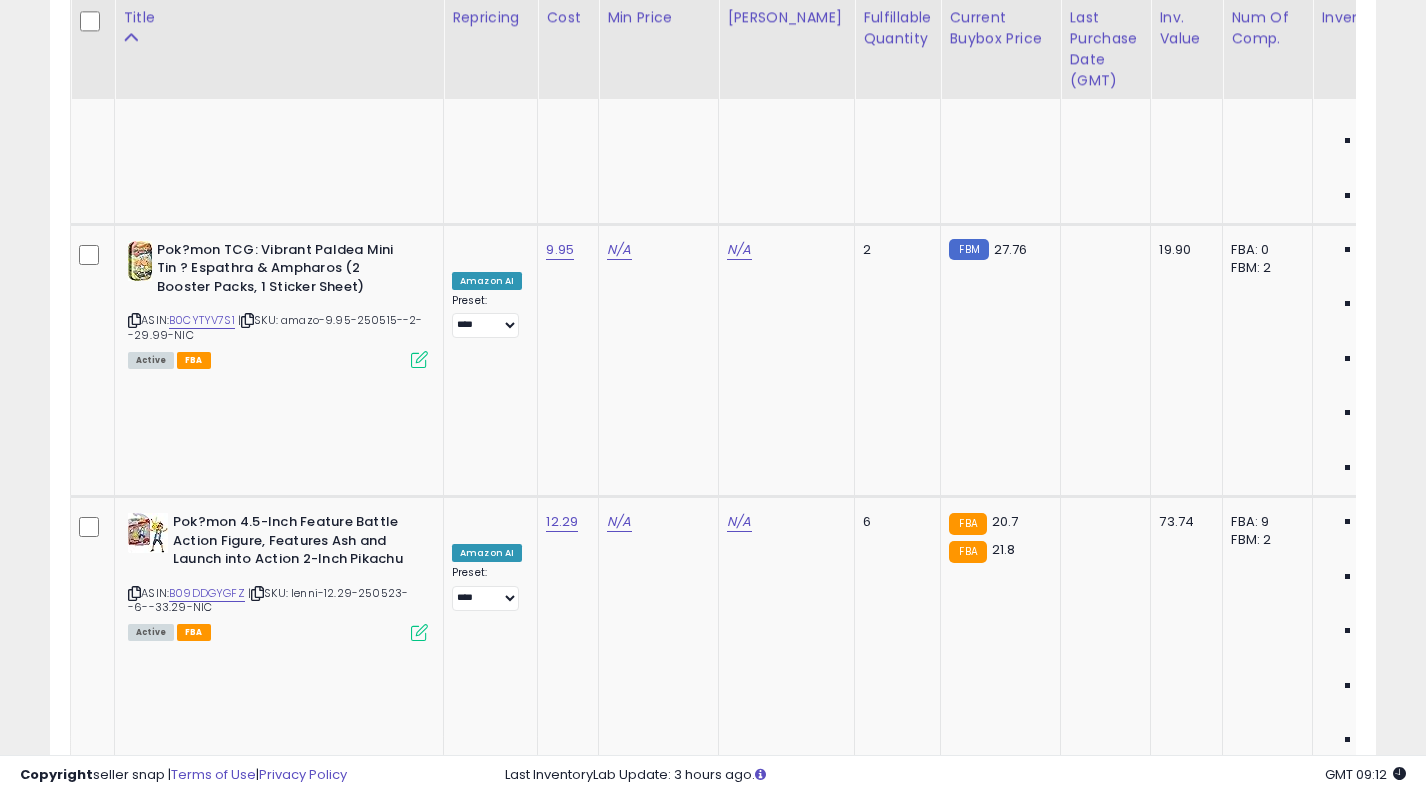 click on "B0048KSGZO" at bounding box center (206, 1389) 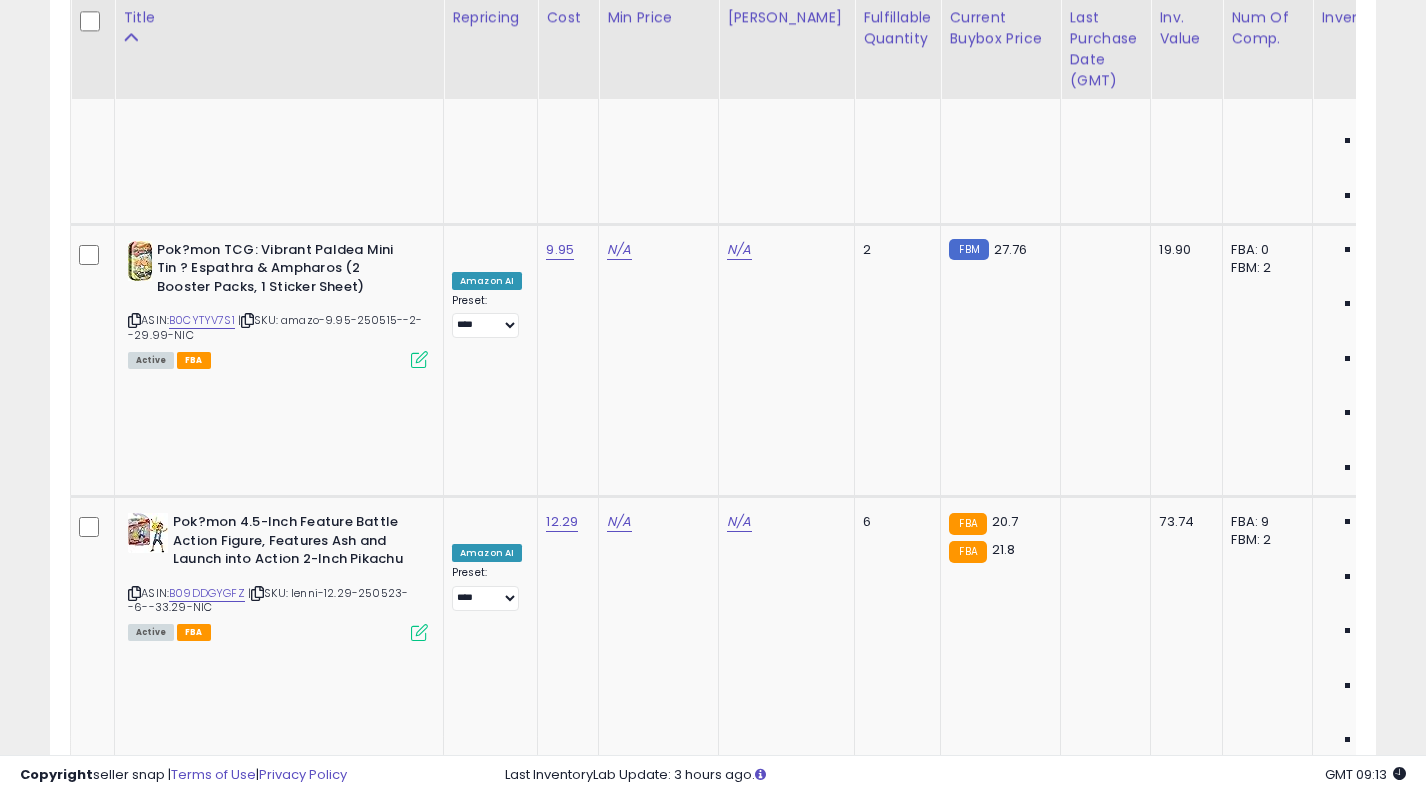 click on "N/A" at bounding box center [619, -1385] 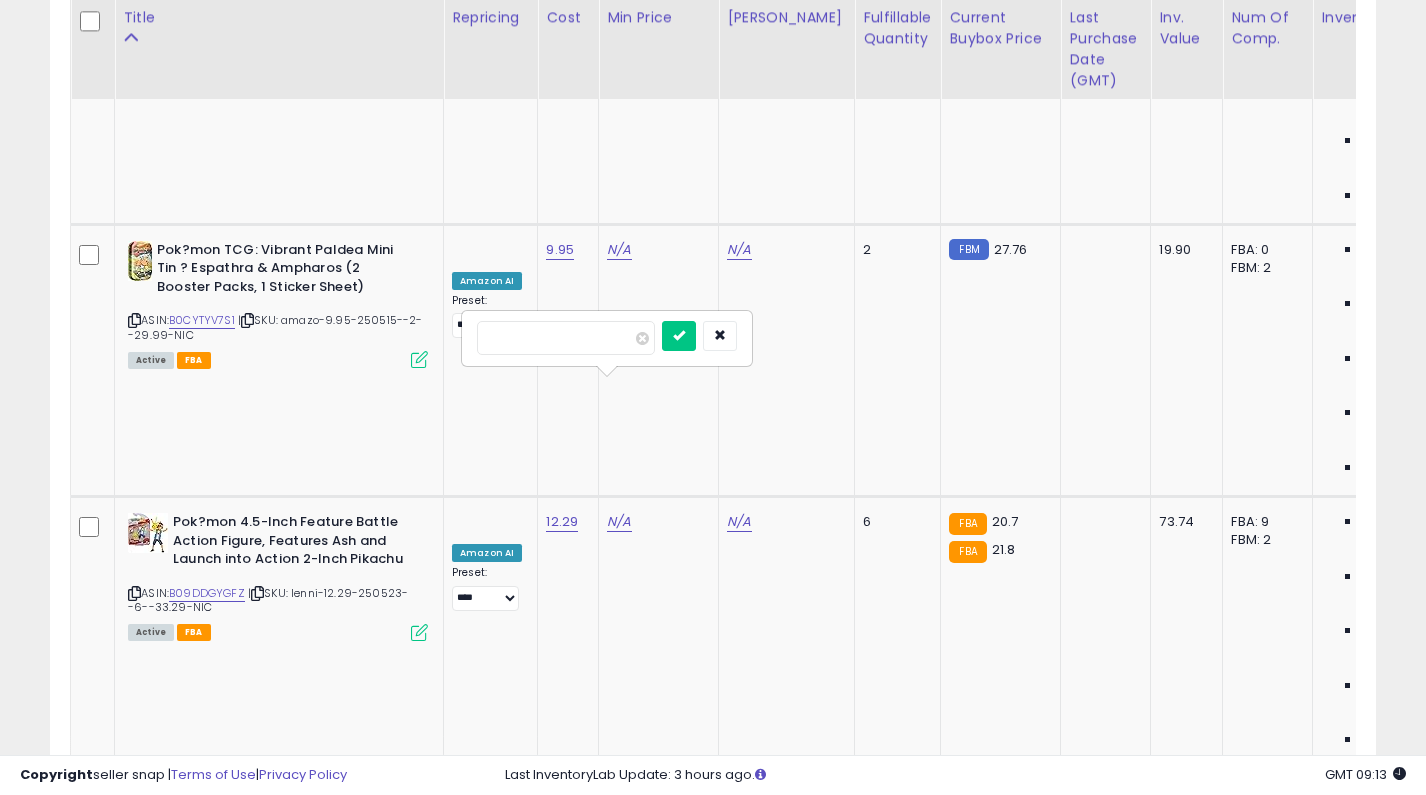 type on "****" 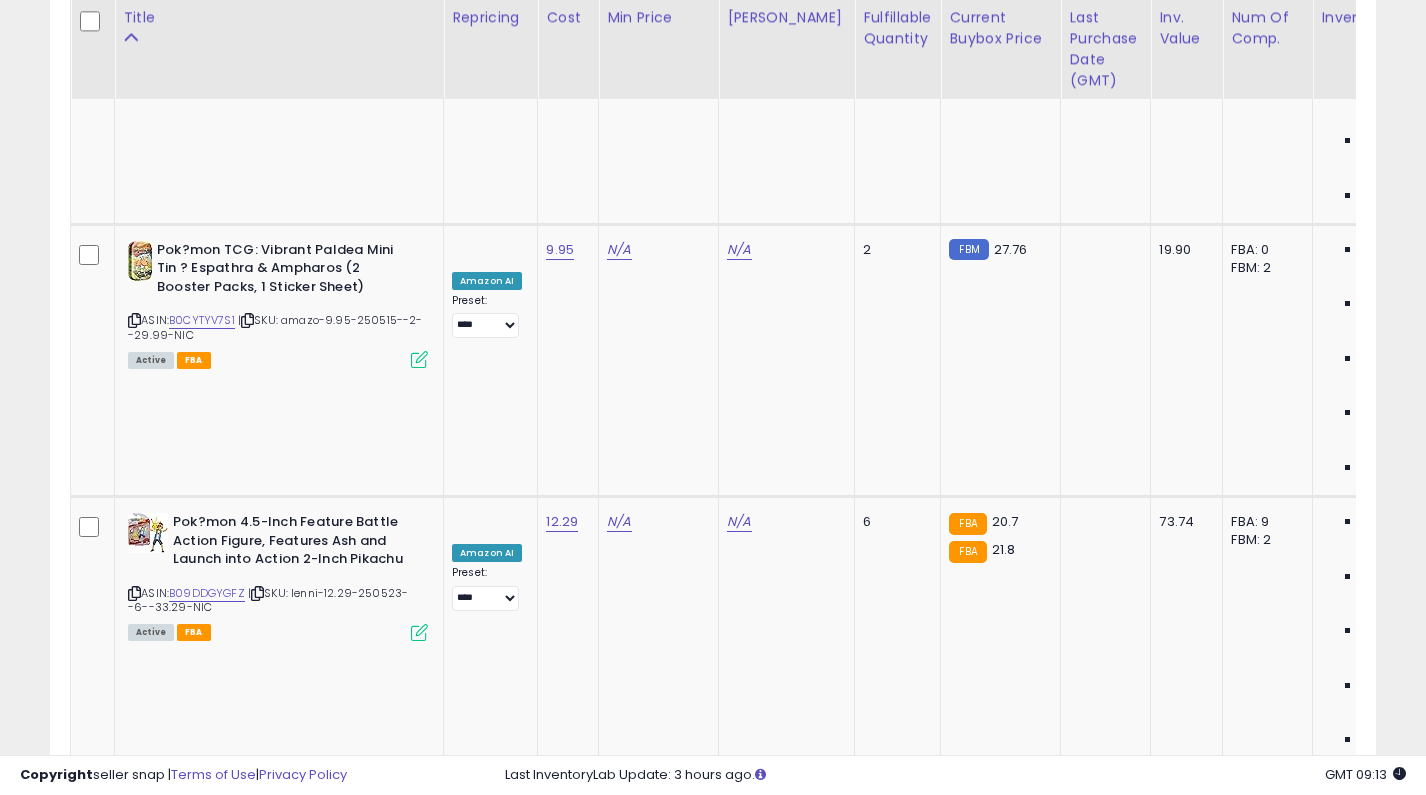 click on "N/A" at bounding box center [619, -1385] 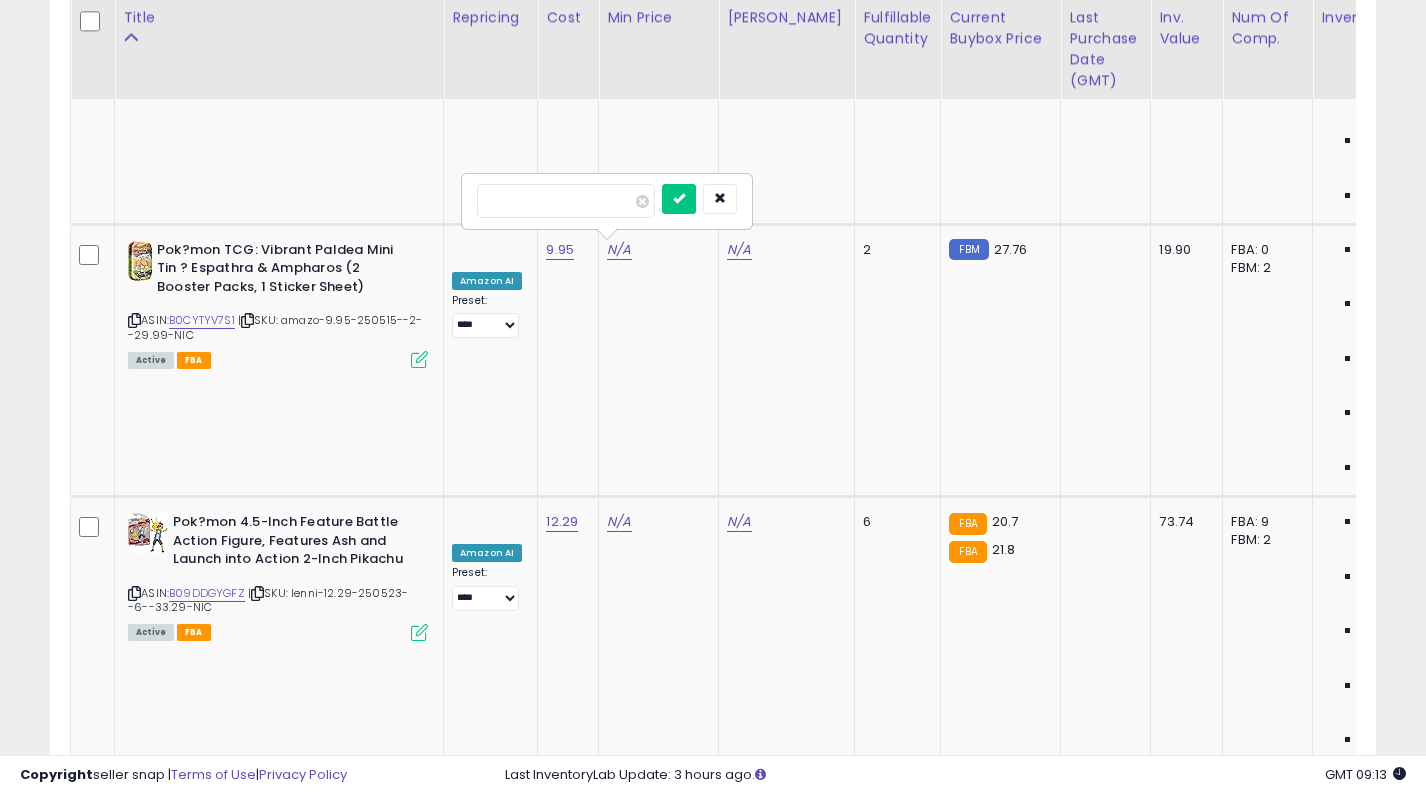 type on "****" 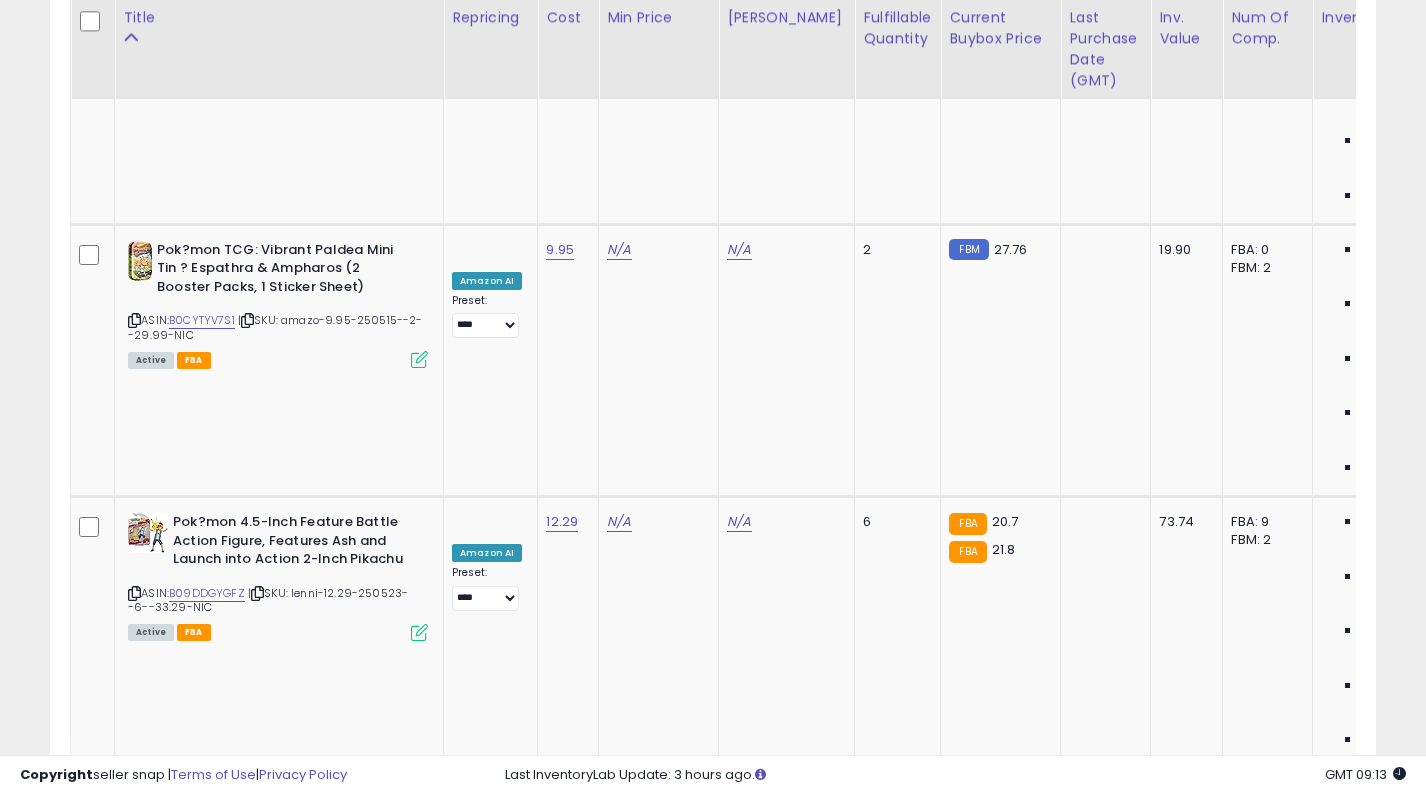 click on "N/A" at bounding box center (739, -1385) 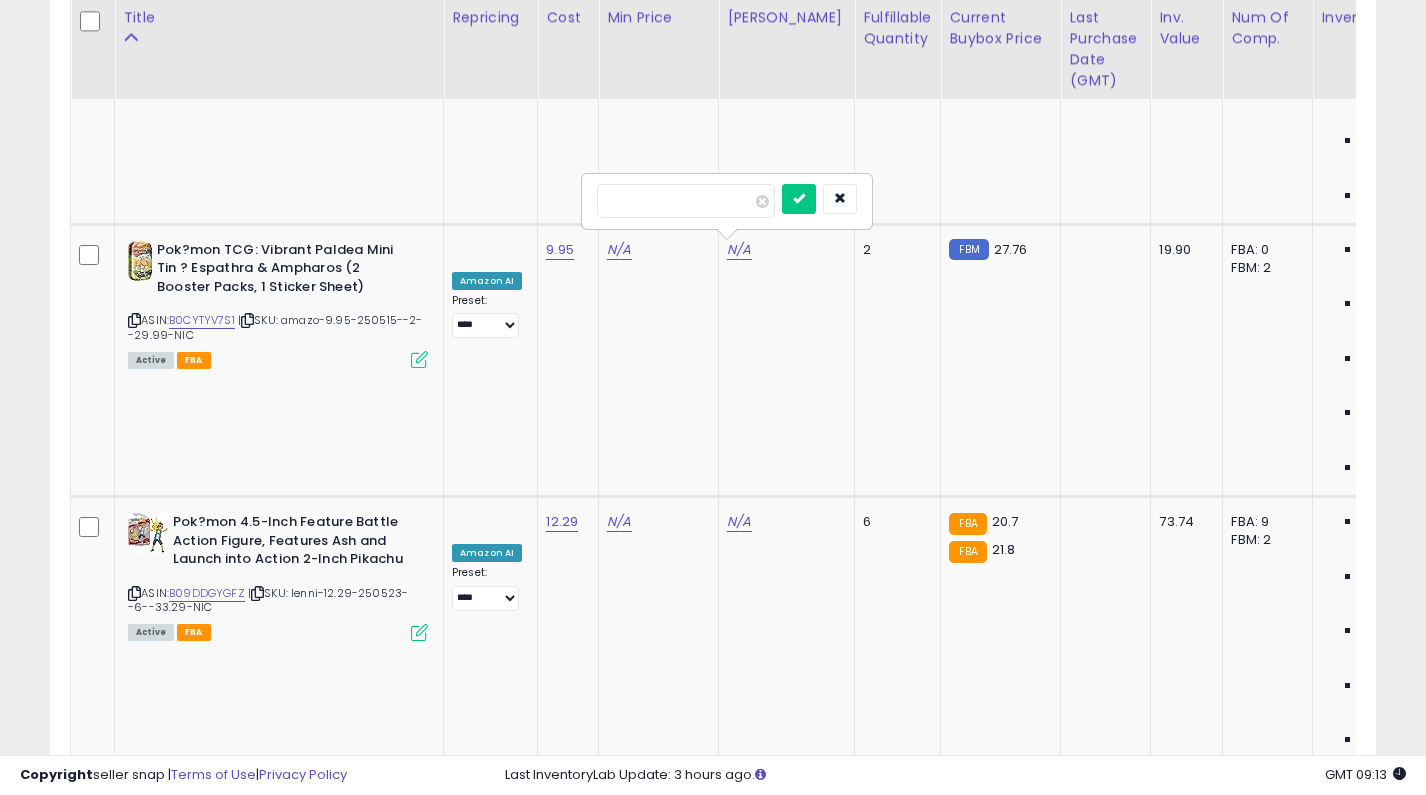 type on "*****" 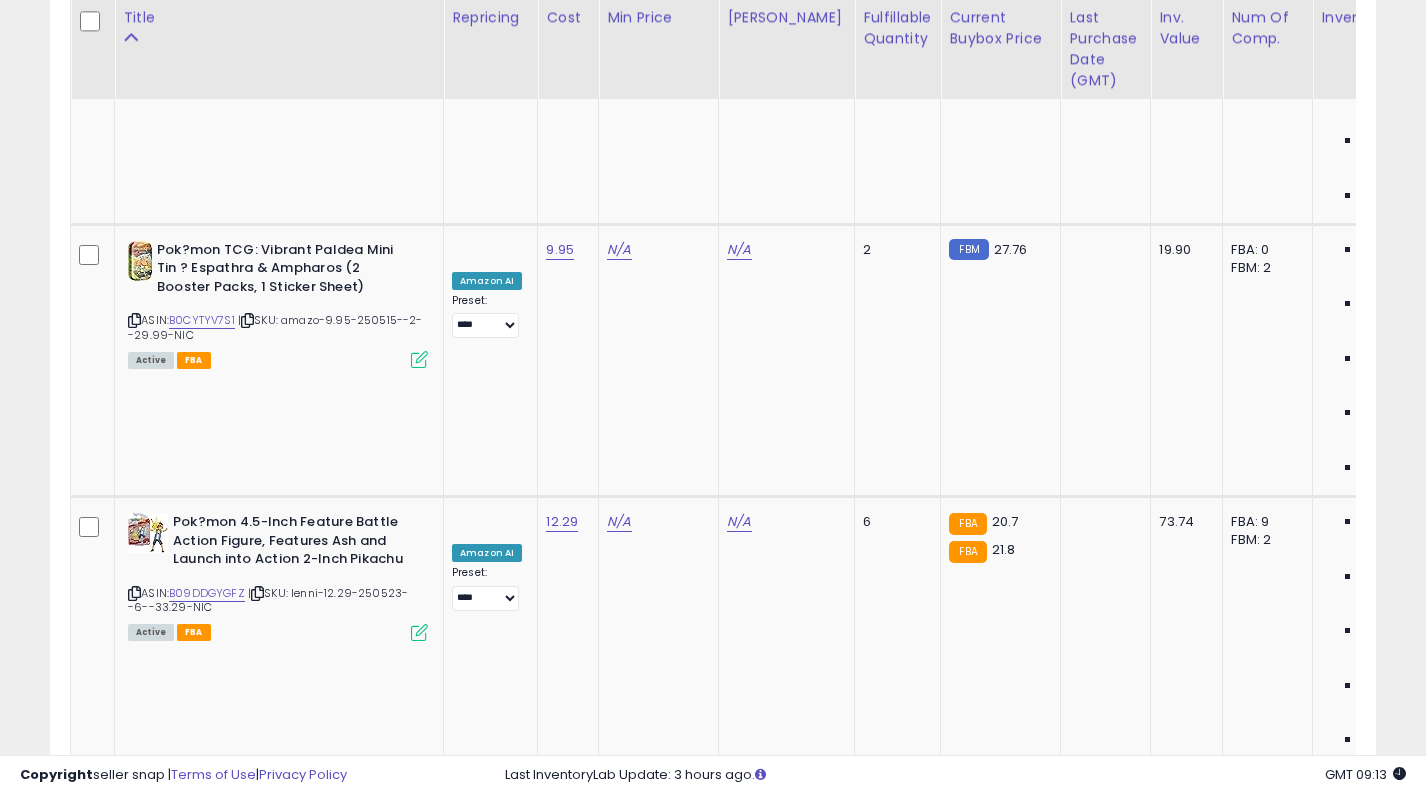 click on "OFF" at bounding box center (489, 1613) 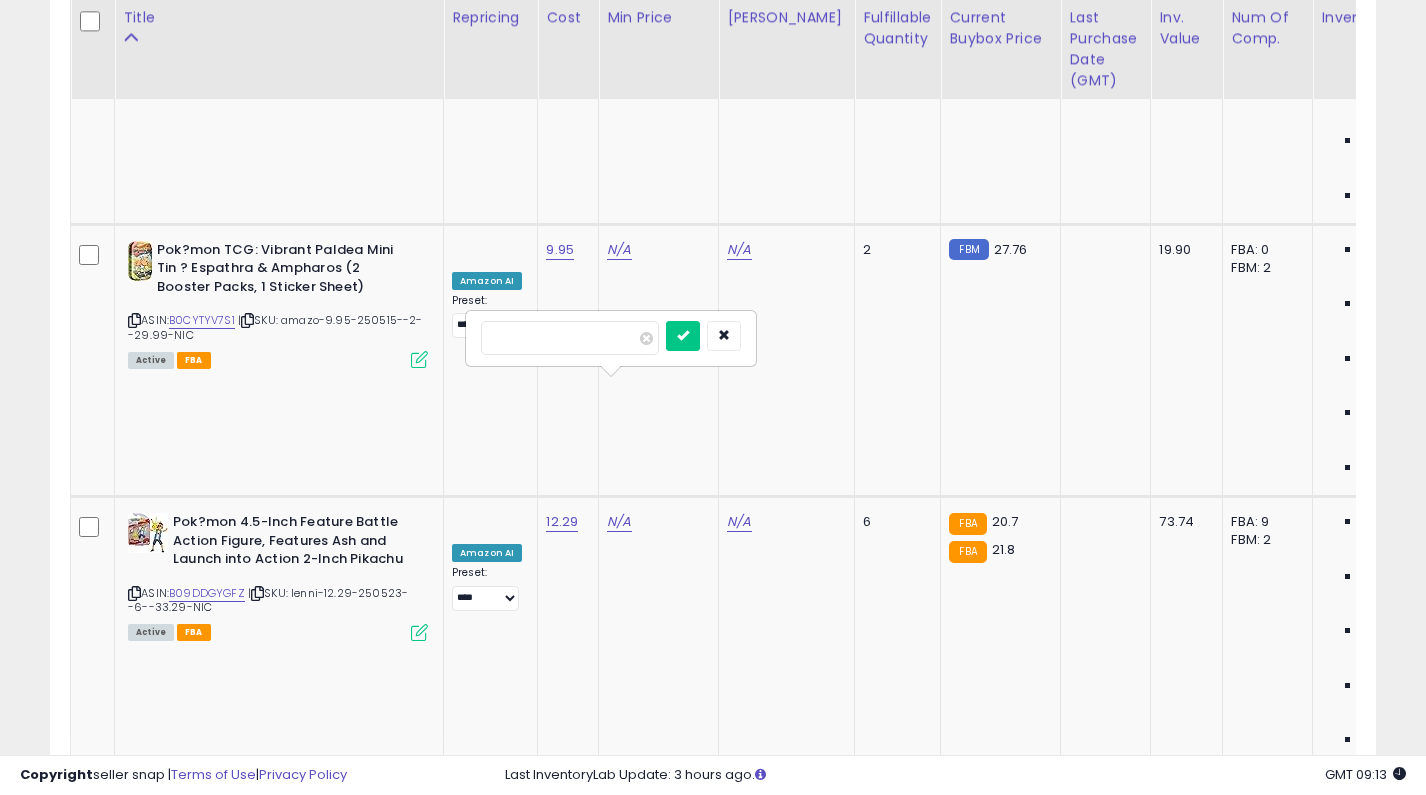 type on "**" 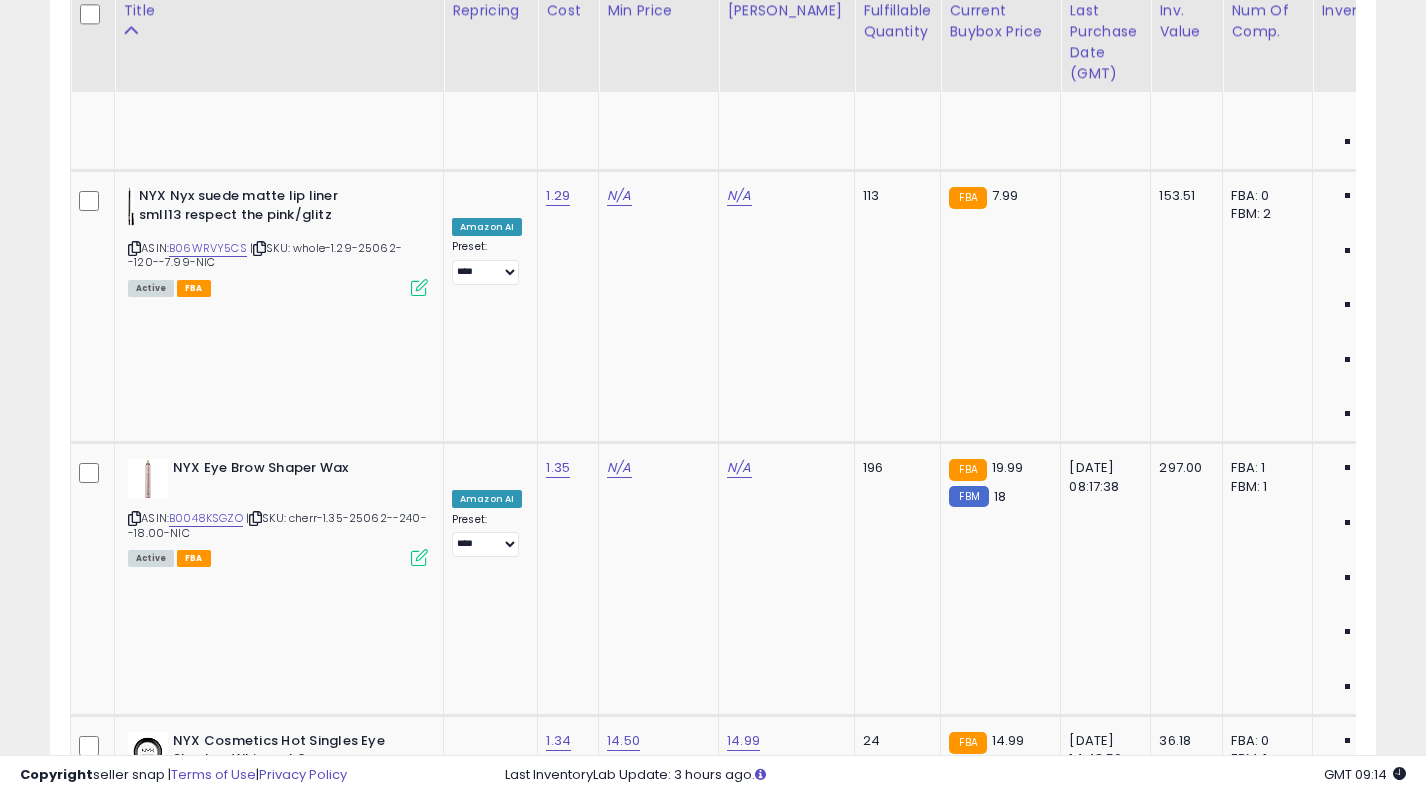 scroll, scrollTop: 3404, scrollLeft: 0, axis: vertical 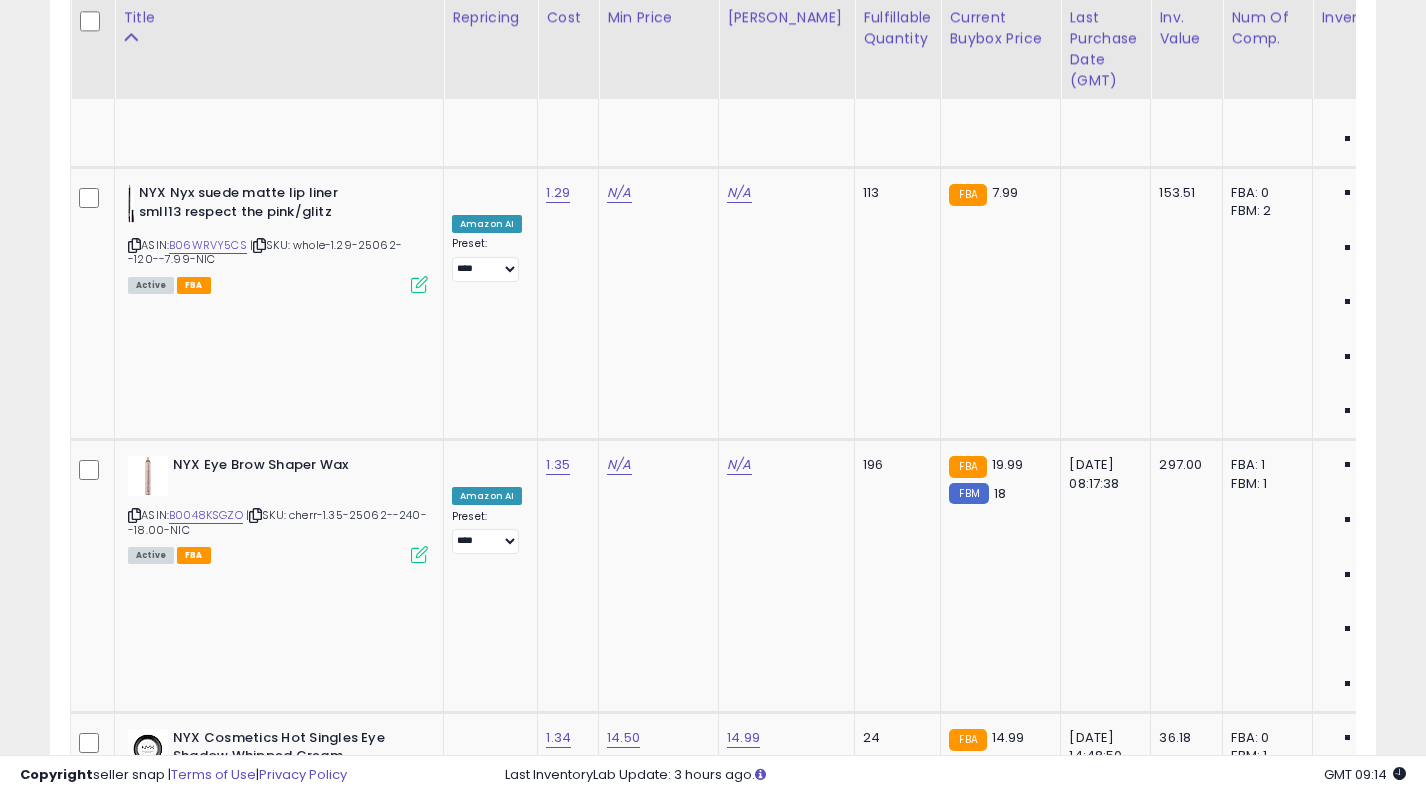 click on "0340637870" at bounding box center [206, 2227] 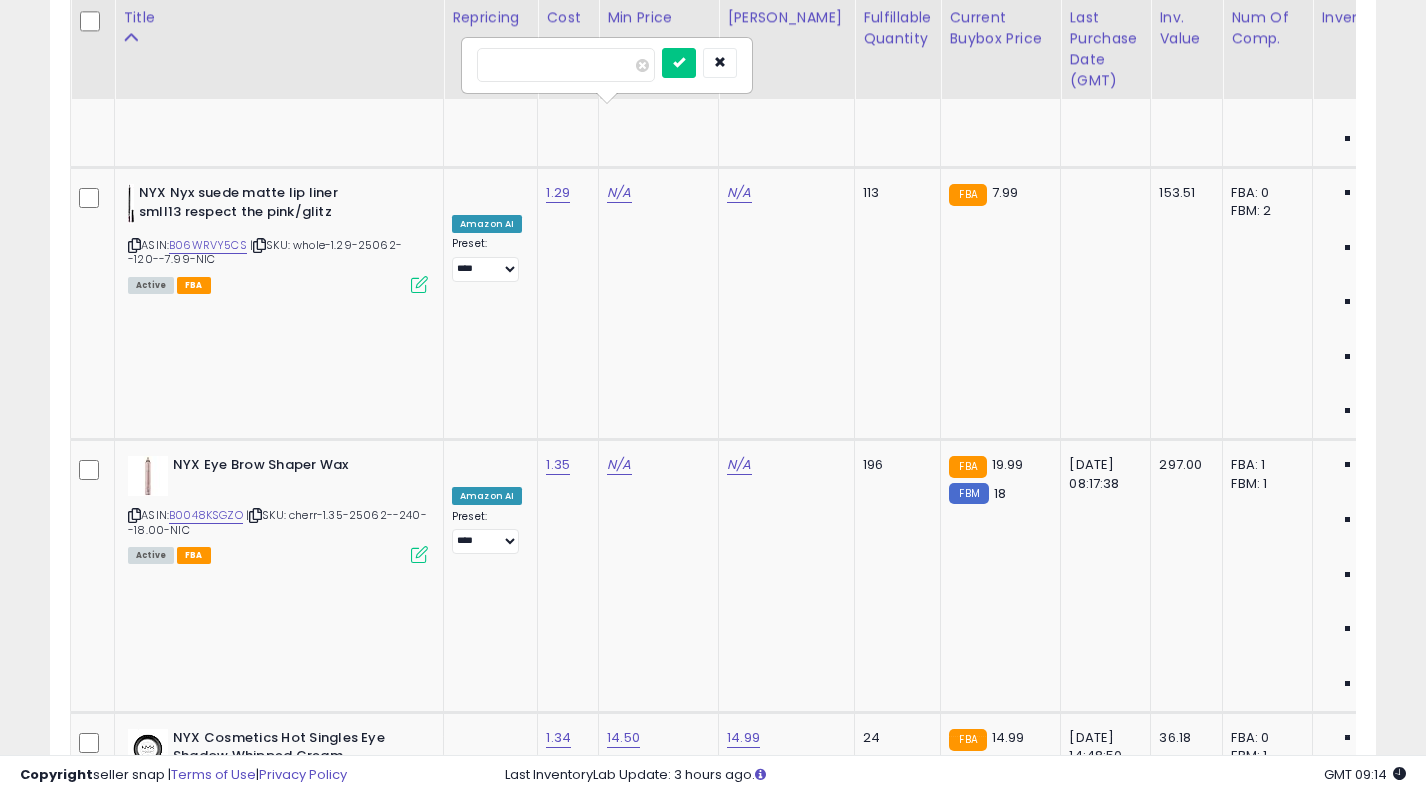 type on "*****" 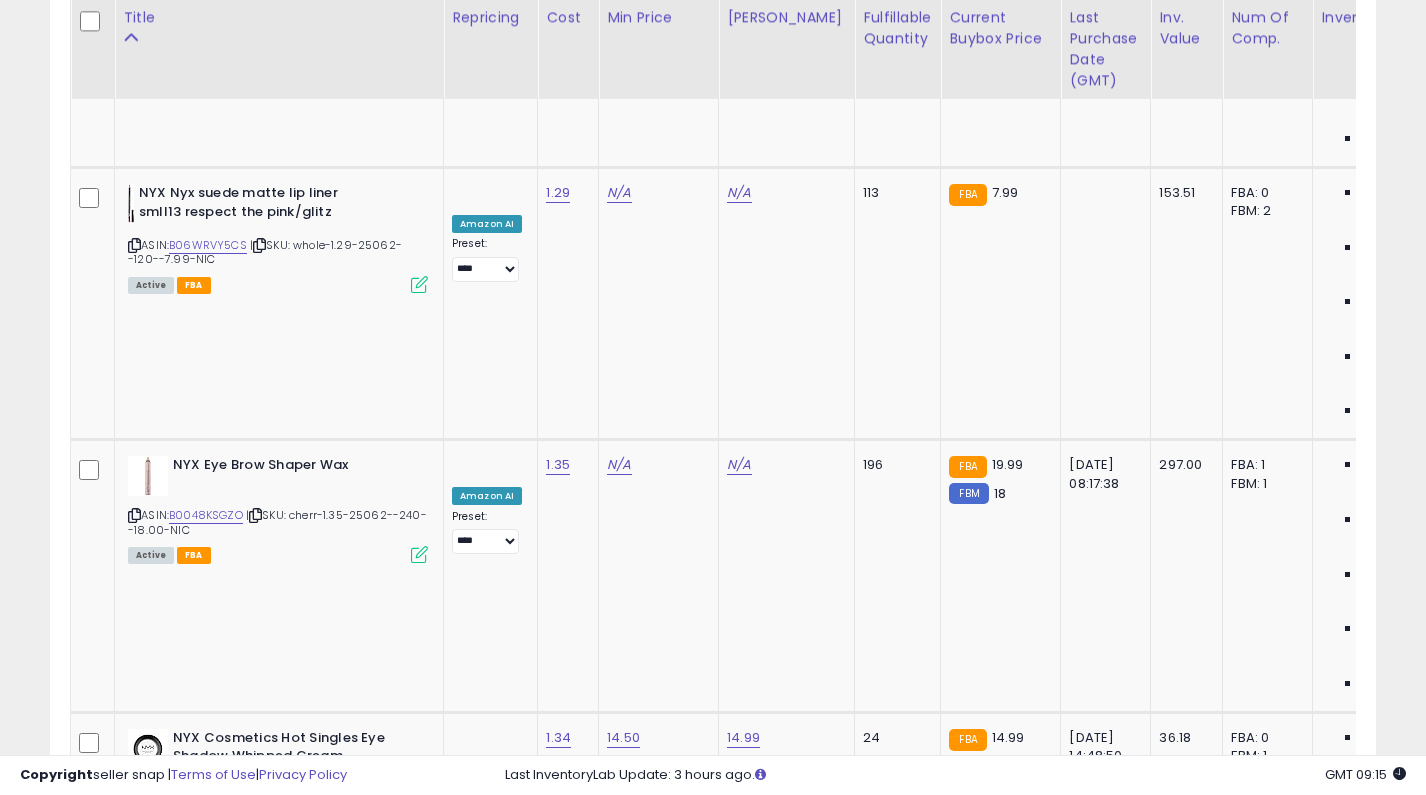 click on "N/A" at bounding box center (739, -2259) 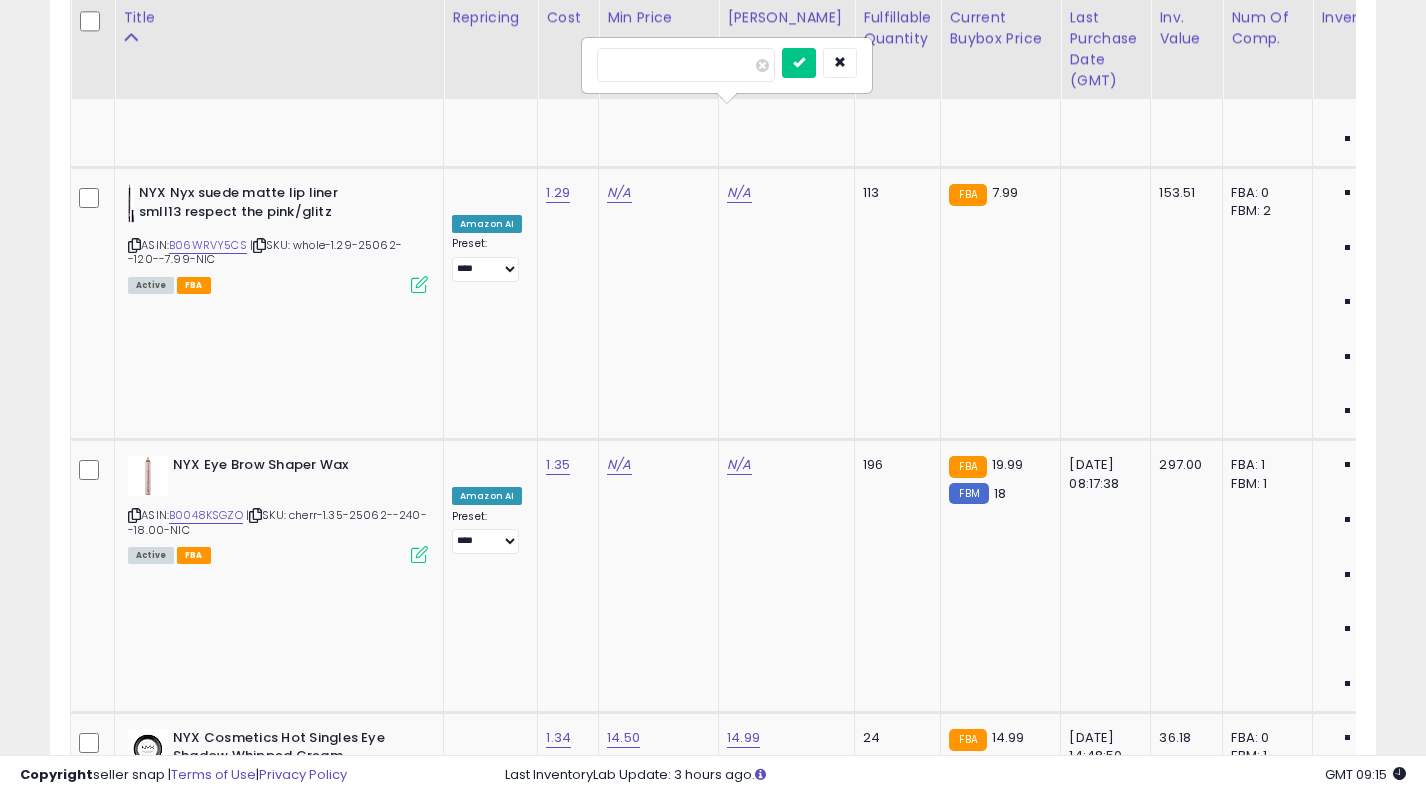 type on "**" 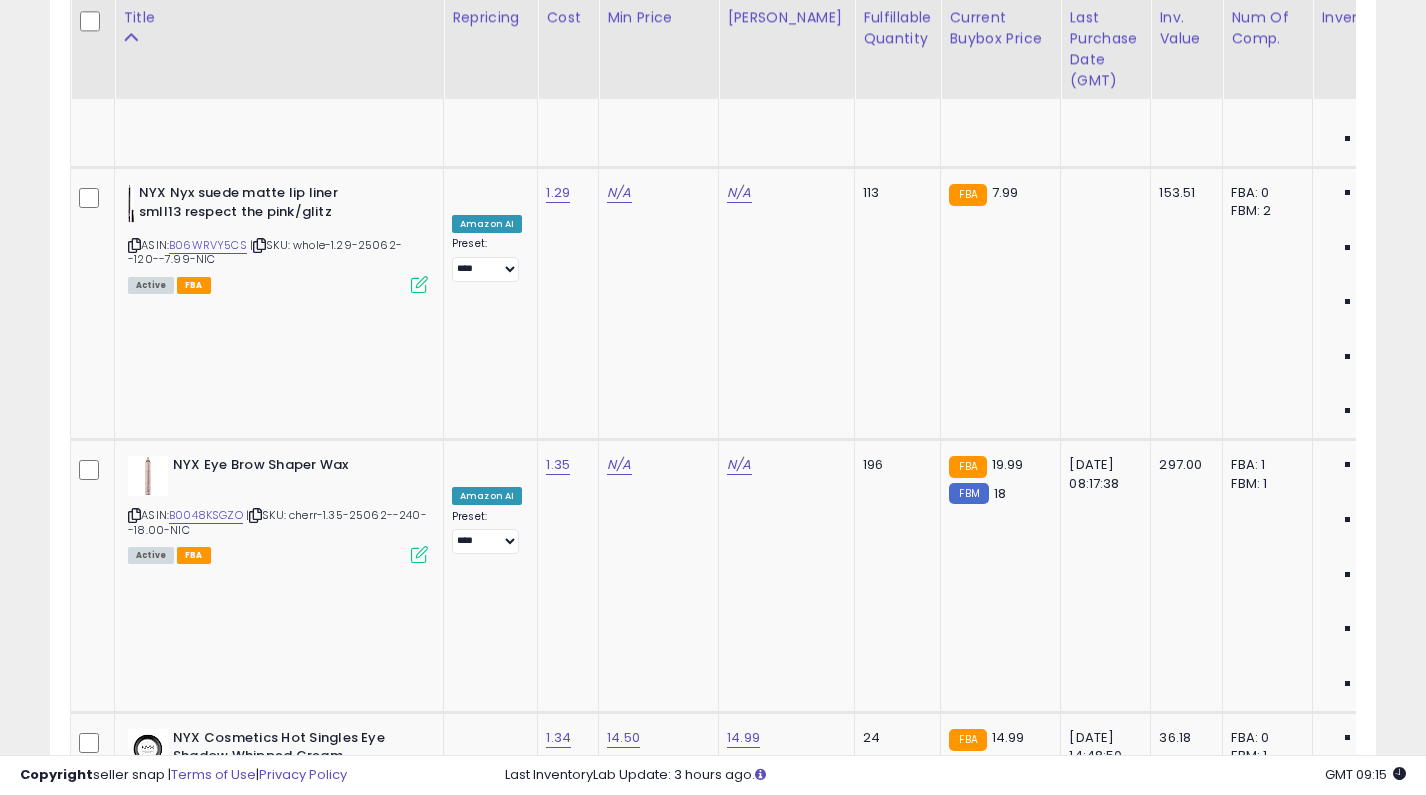 click on "OFF" at bounding box center (489, 2101) 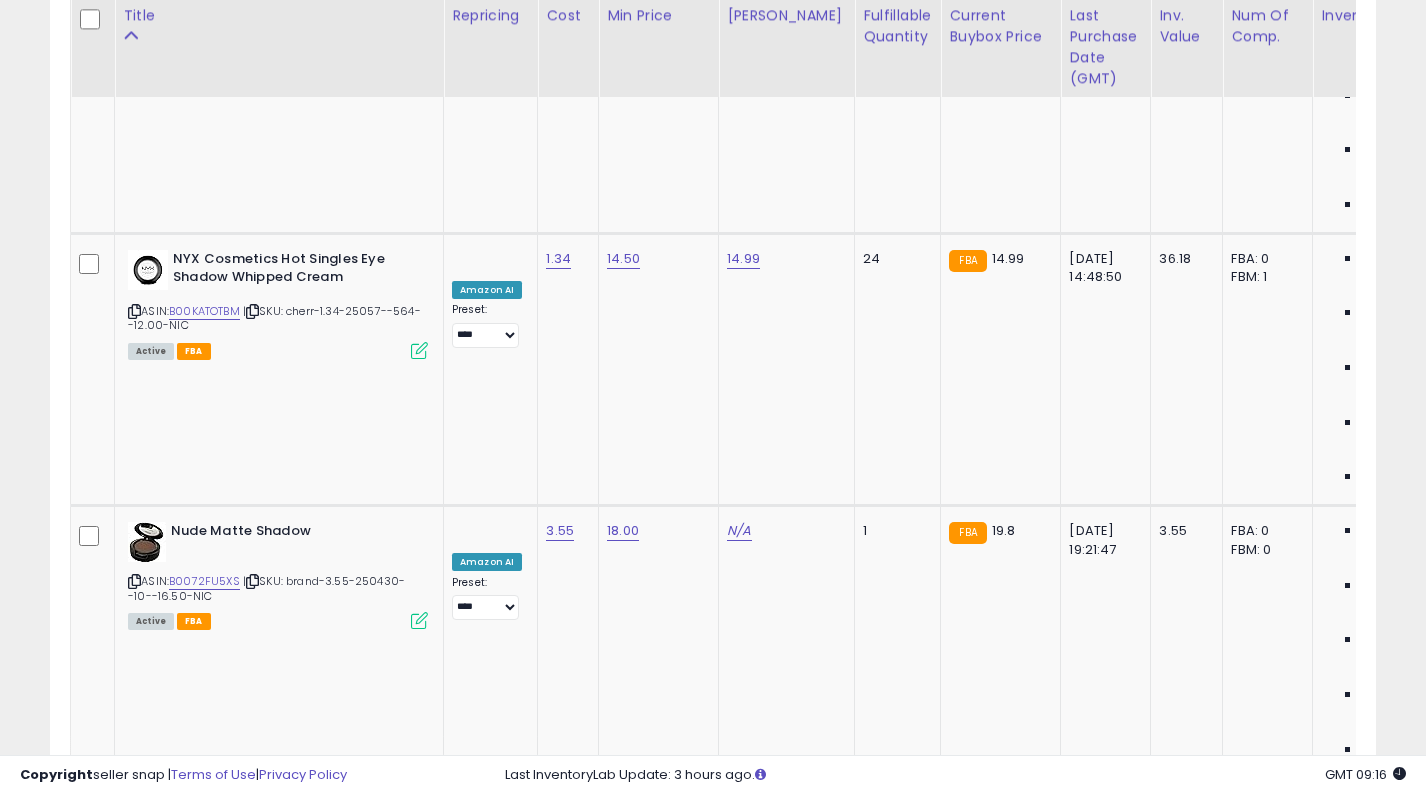 scroll, scrollTop: 3887, scrollLeft: 0, axis: vertical 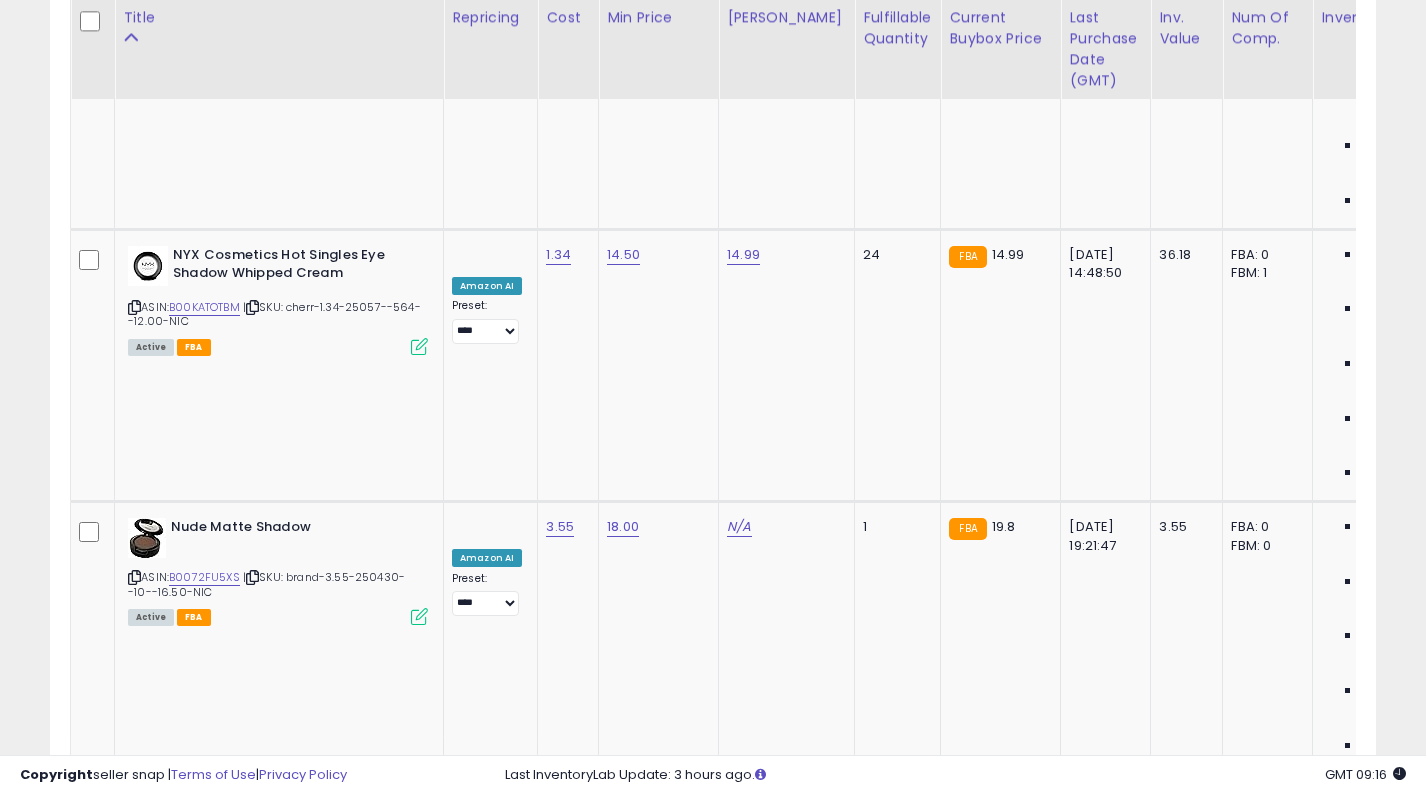 click on "B0F8BVJ69F" at bounding box center [204, 2487] 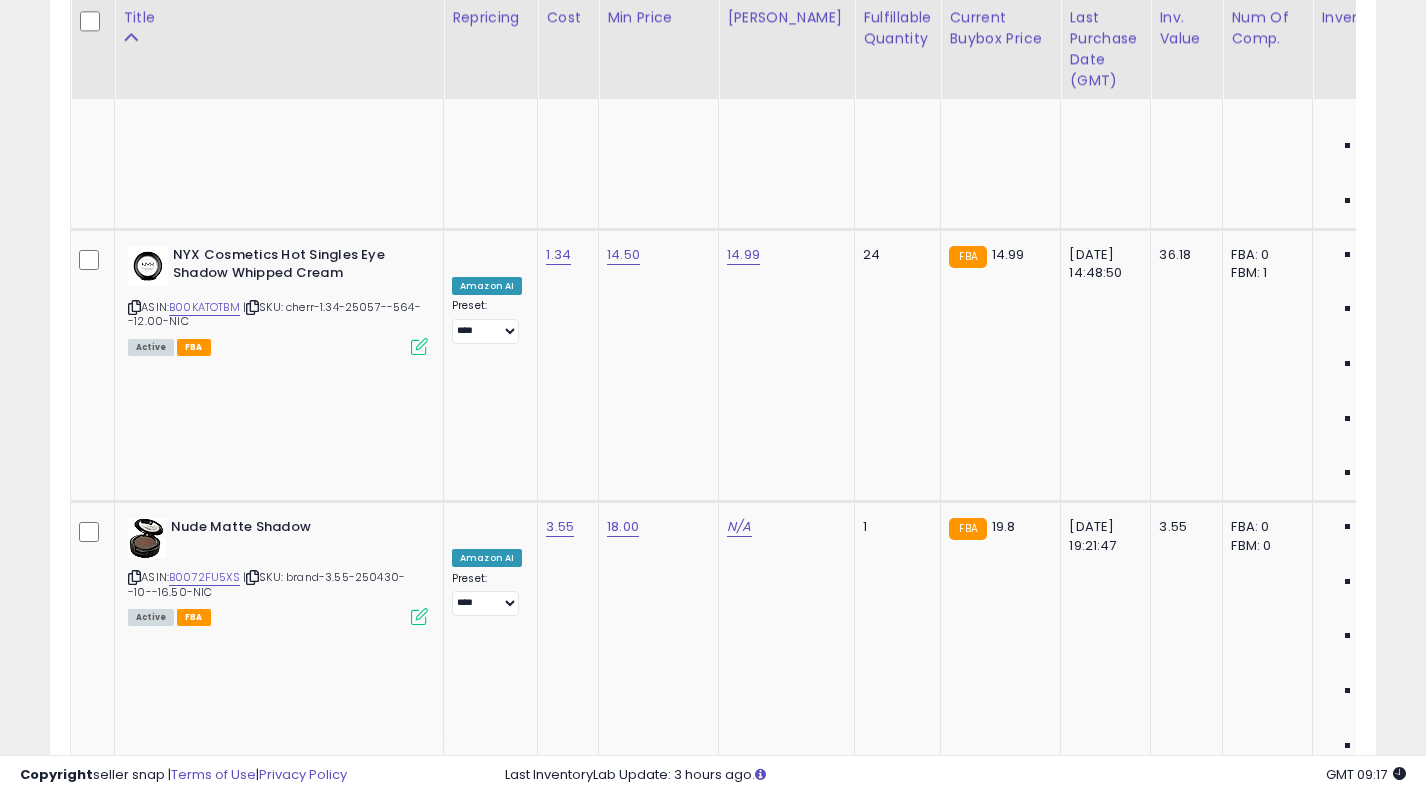 click on "N/A" at bounding box center [619, -2742] 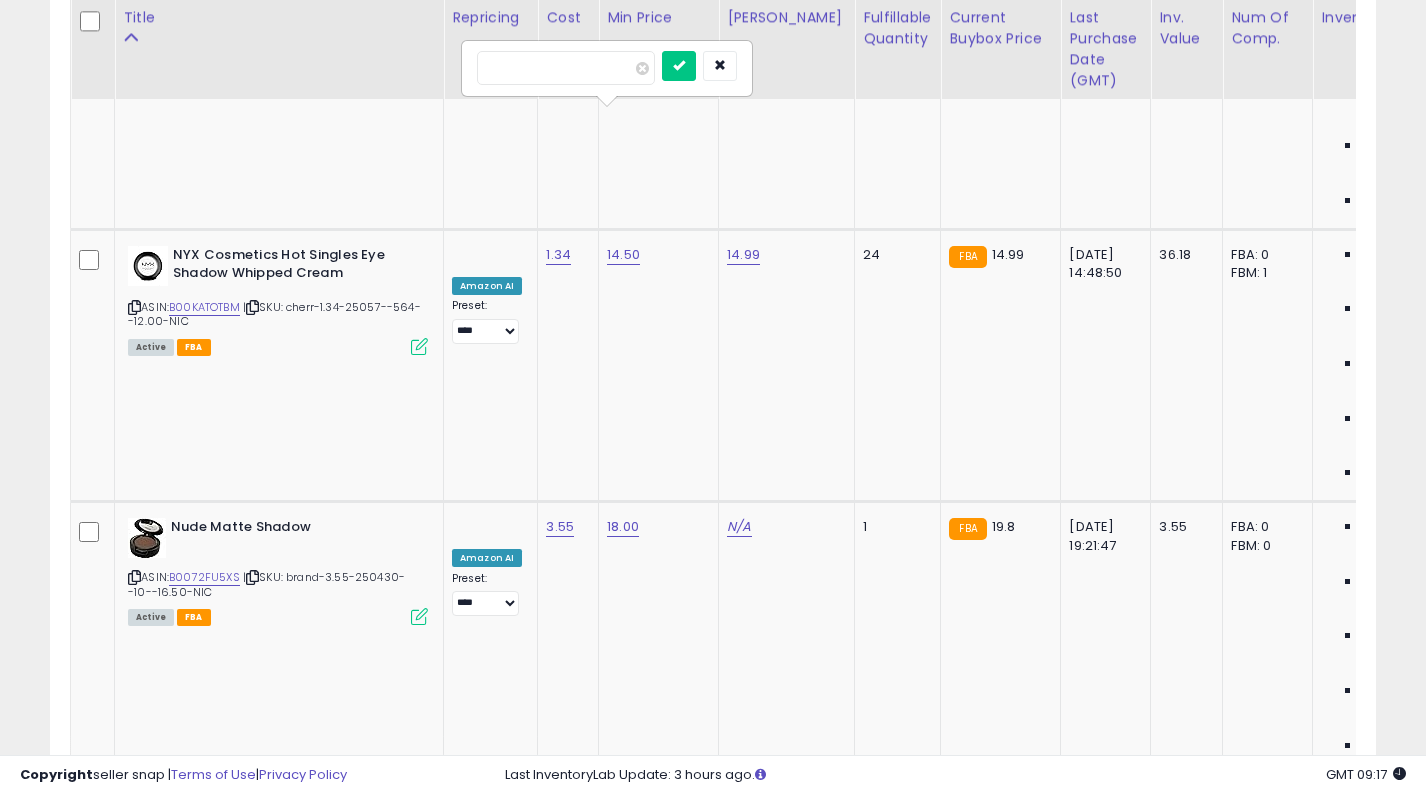 type on "***" 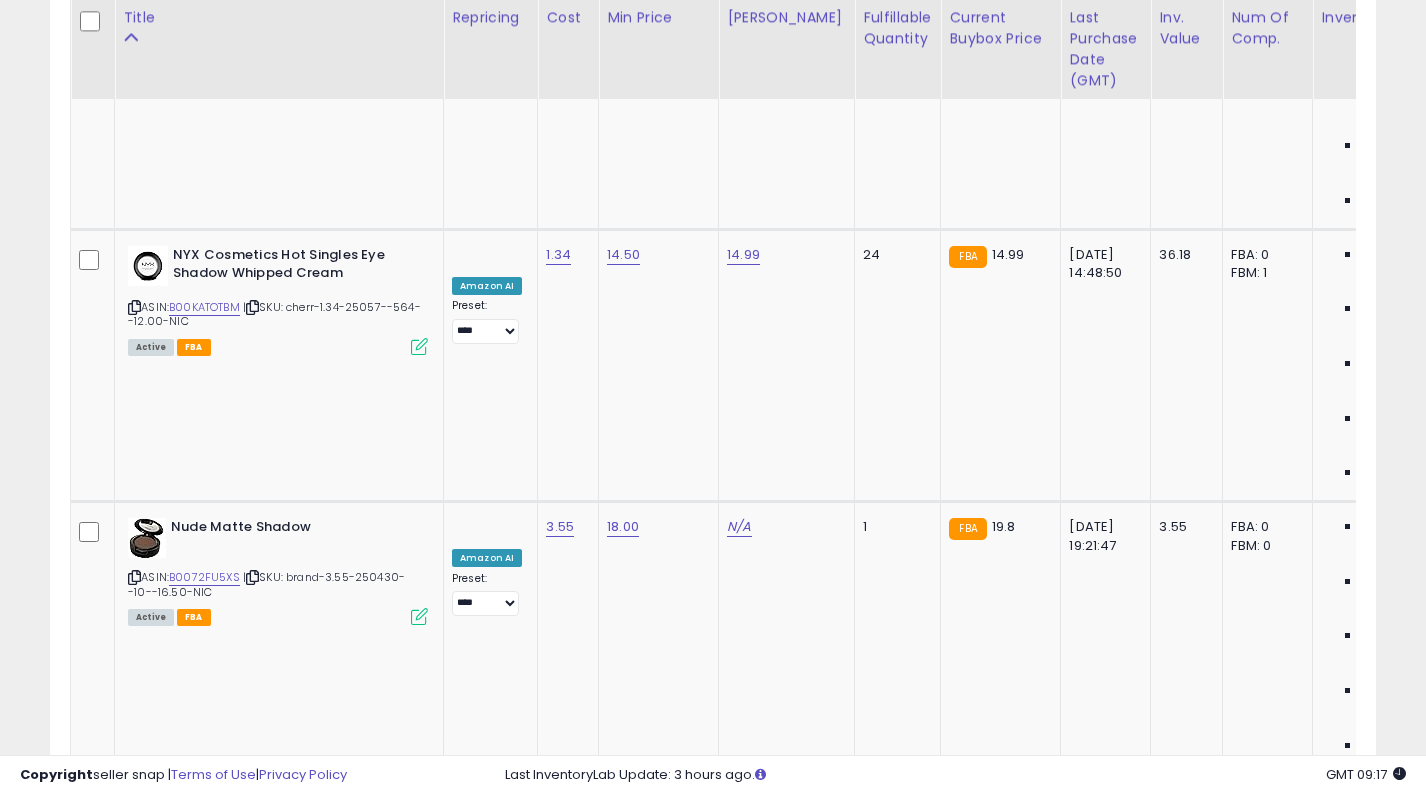 click on "N/A" at bounding box center [739, -2742] 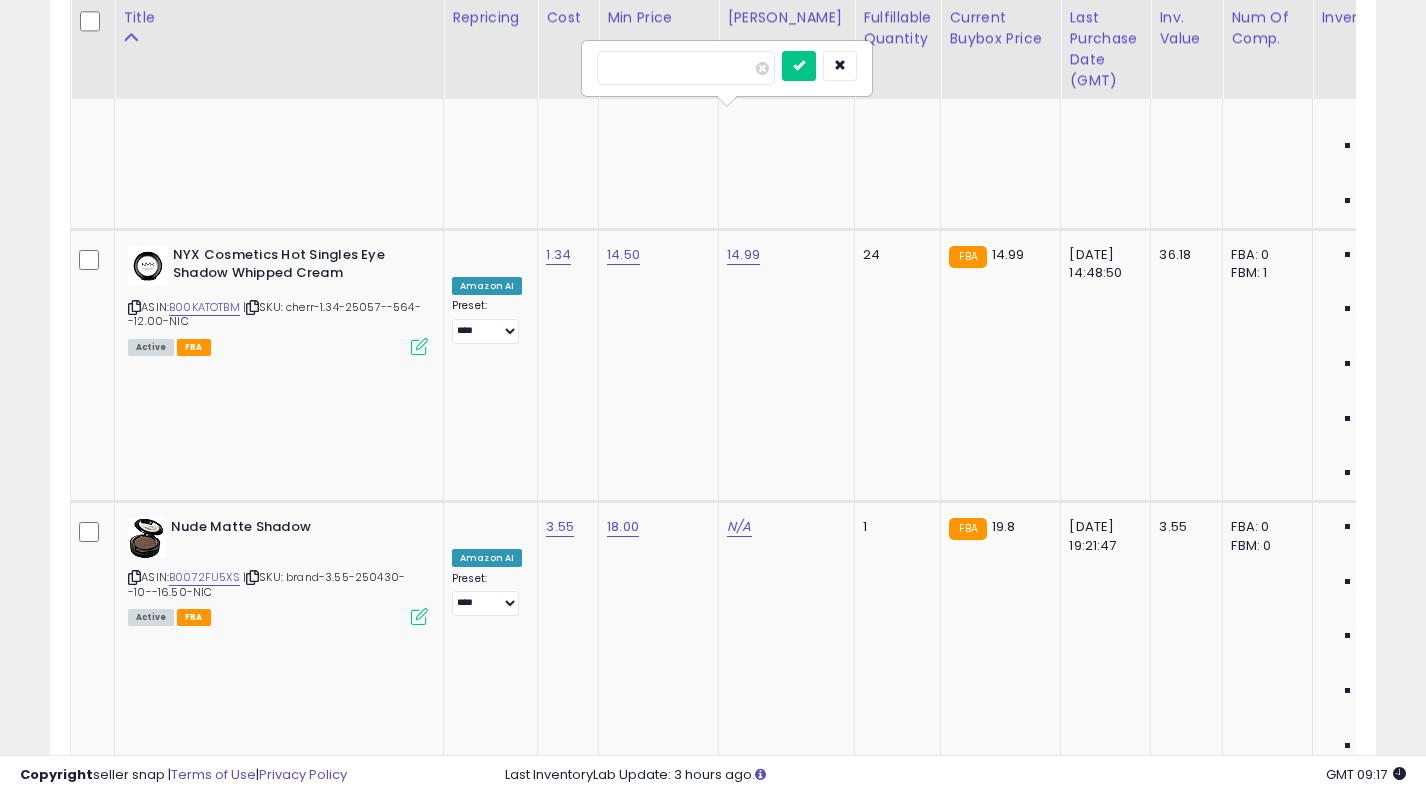 type on "***" 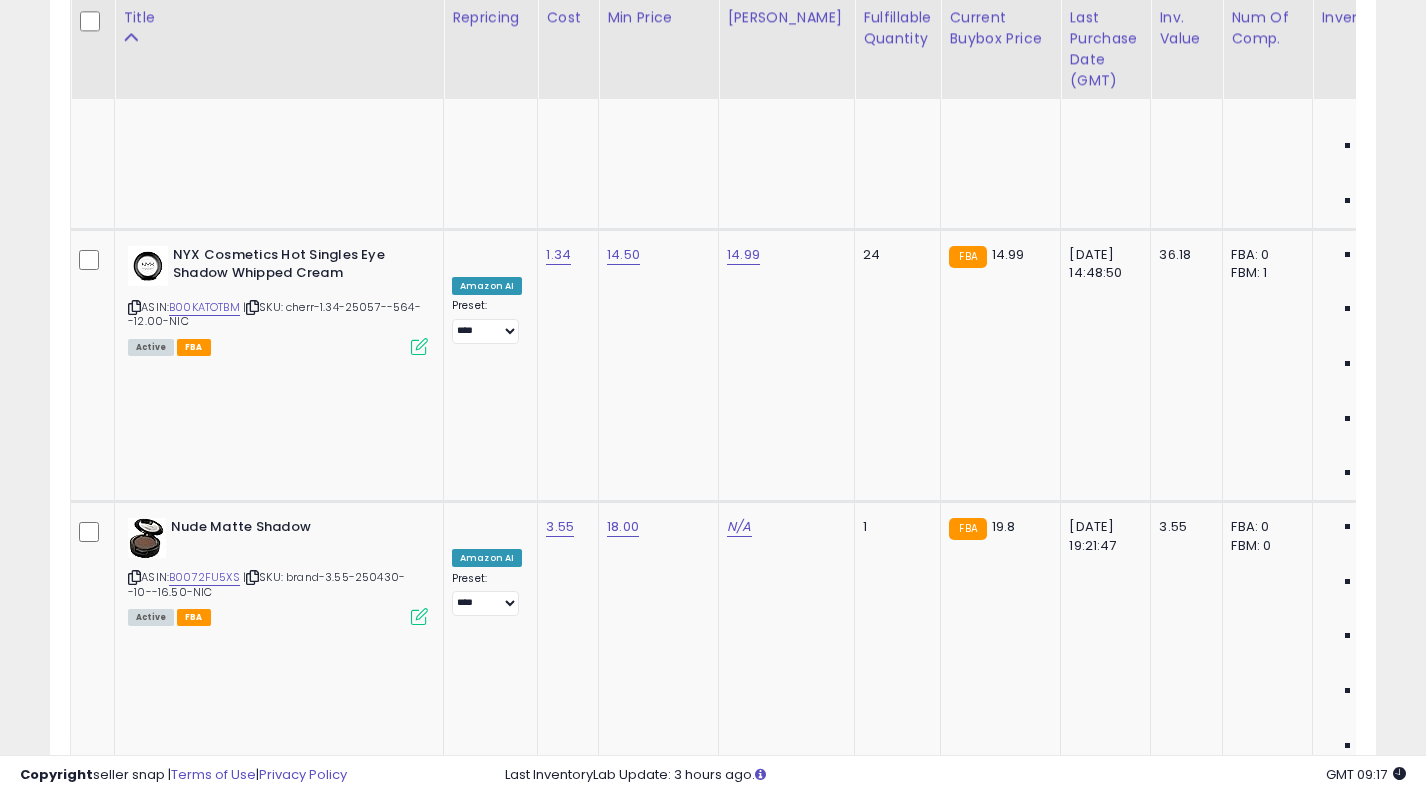 click on "OFF" at bounding box center (489, 2435) 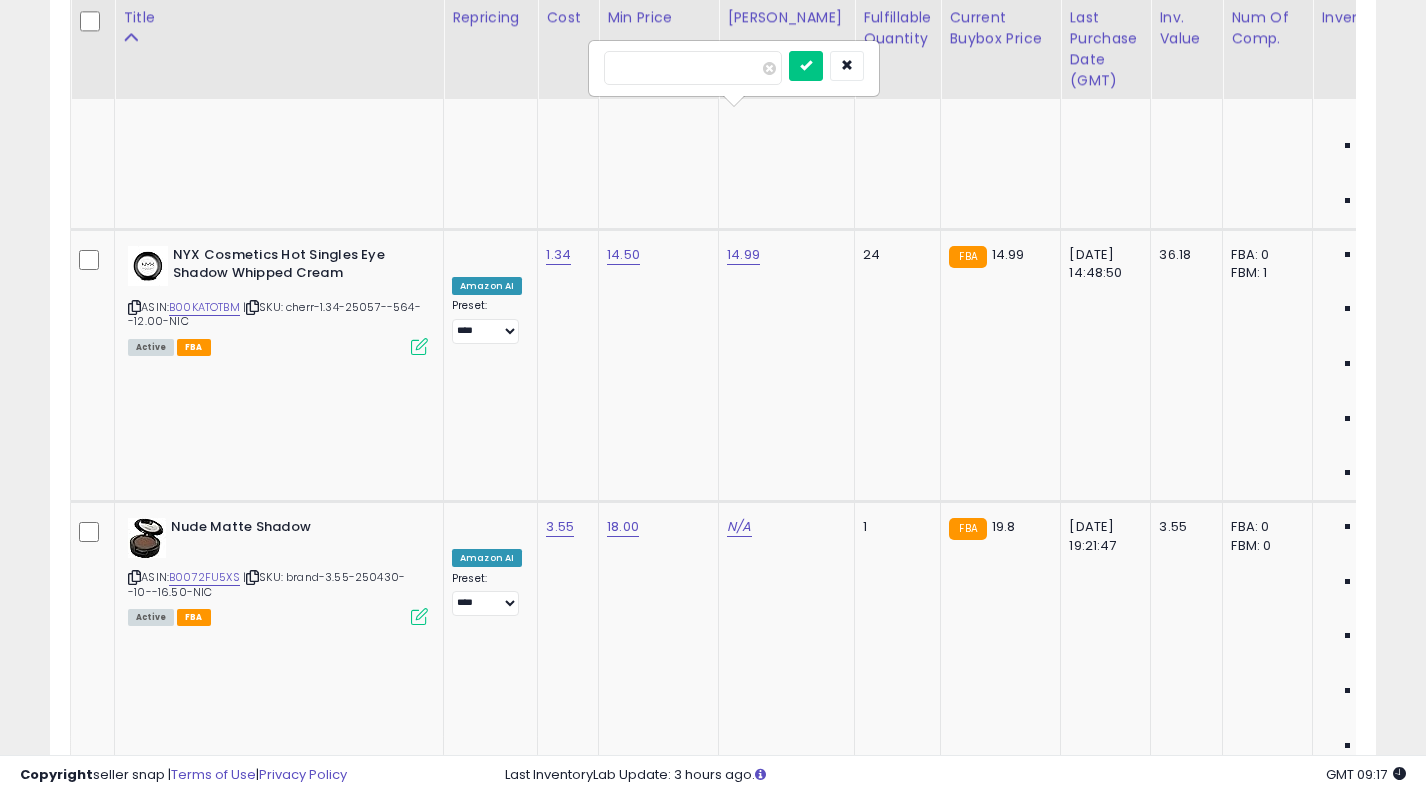 type on "***" 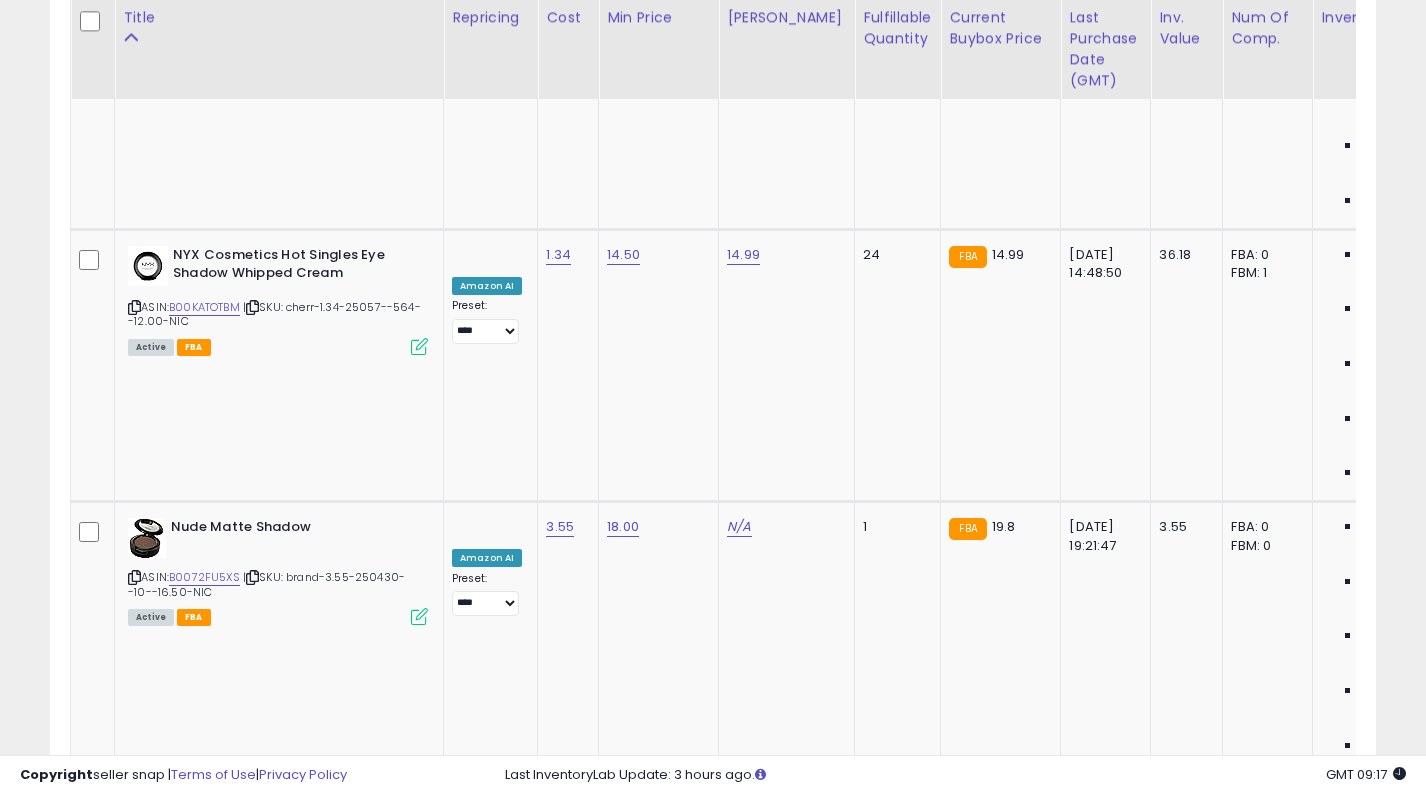click on "N/A" at bounding box center [619, -2742] 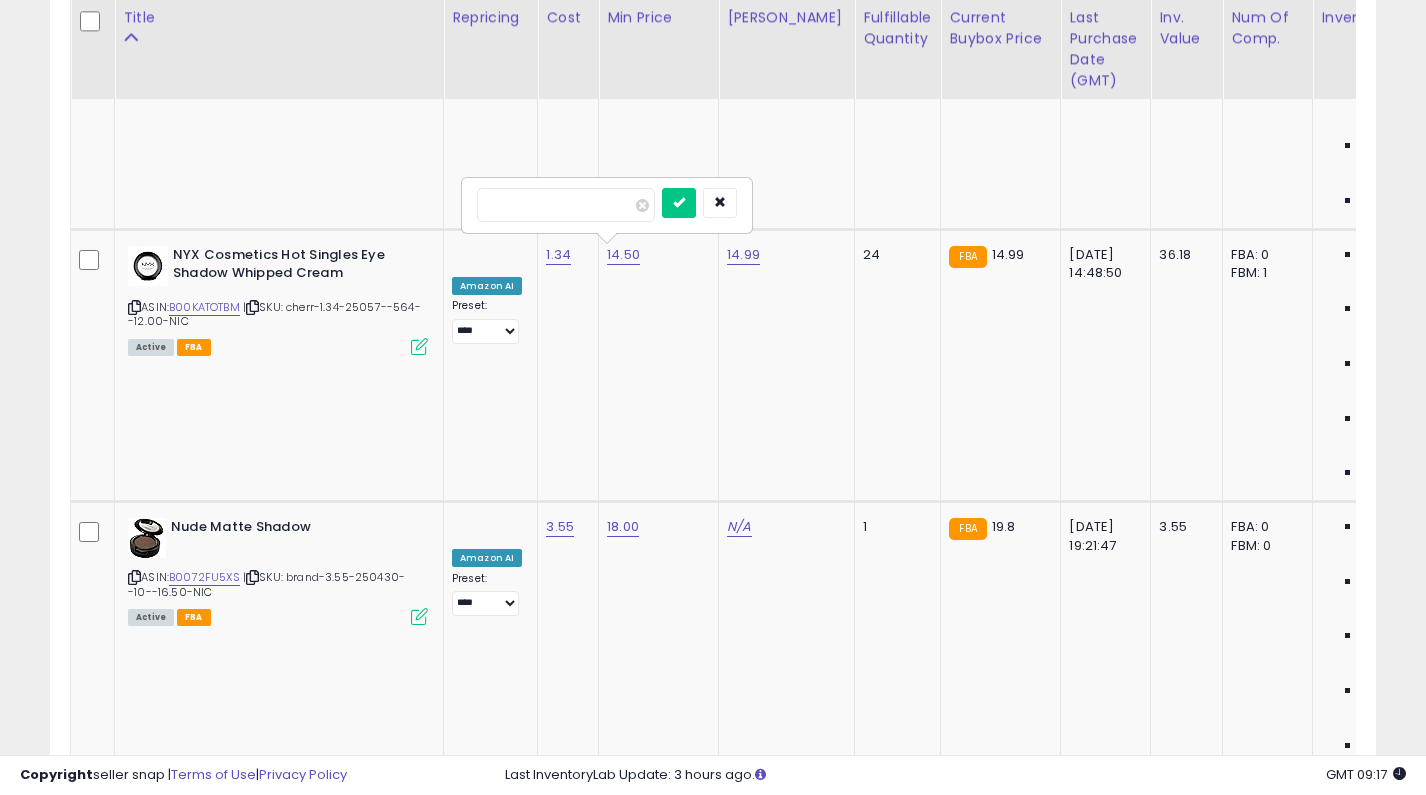 type on "**" 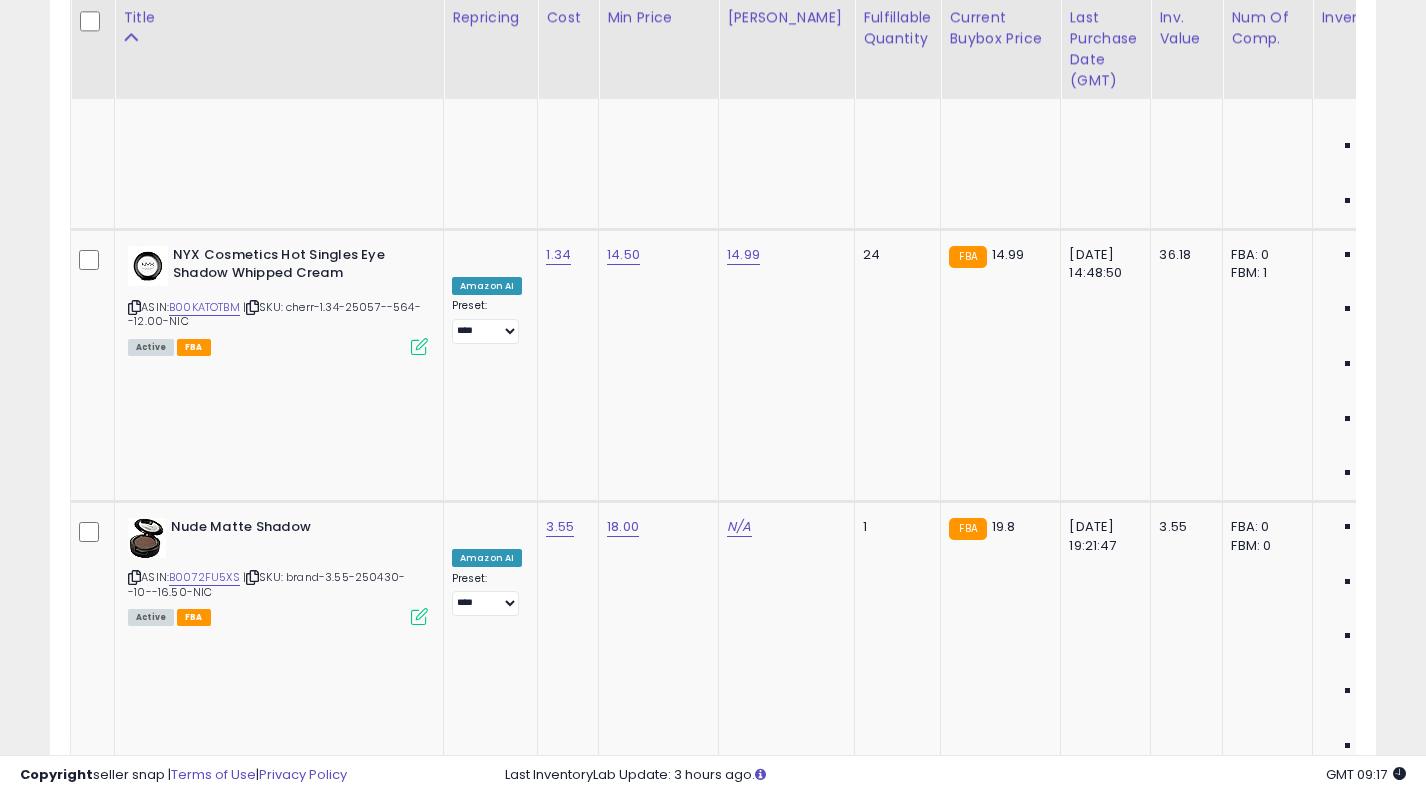 click on "N/A" at bounding box center [739, -2742] 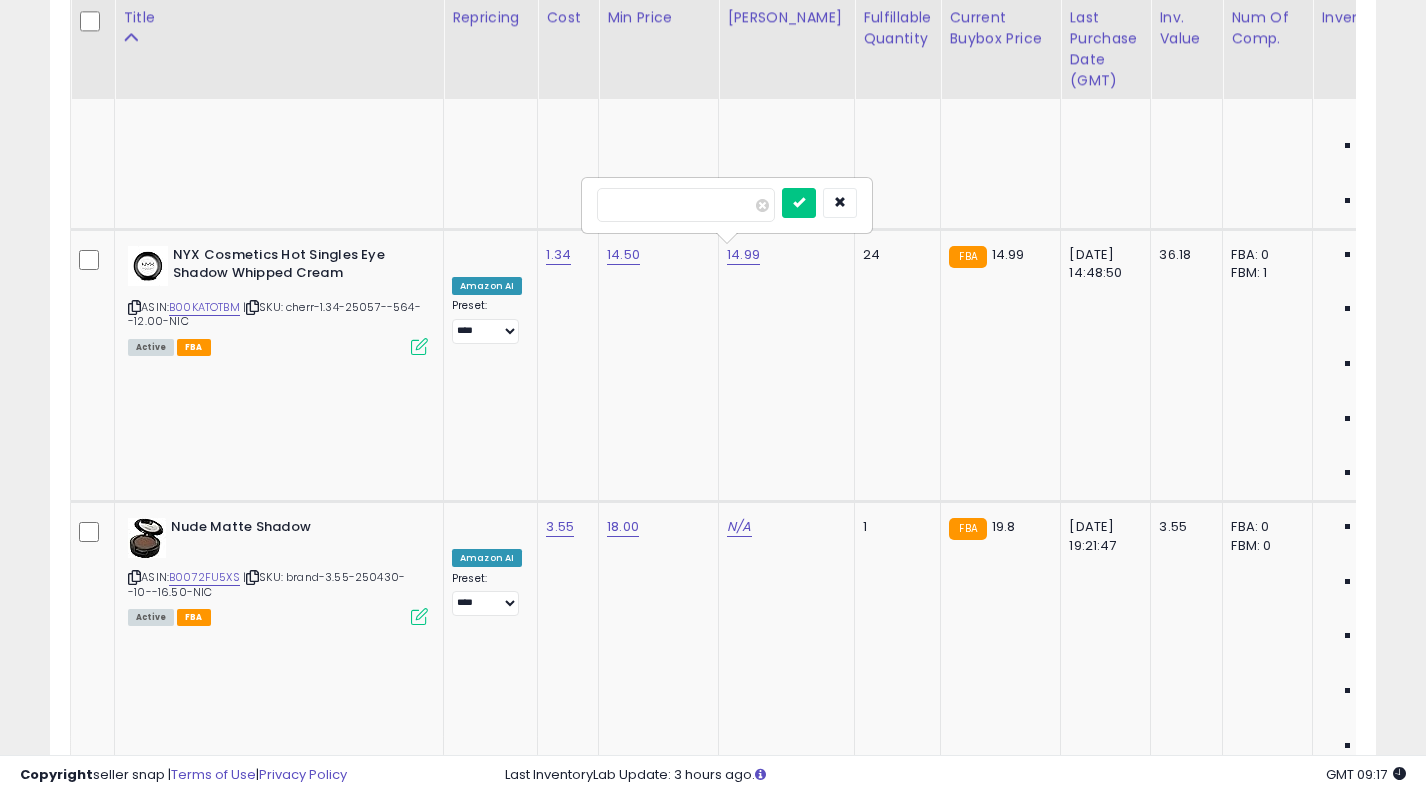 type on "**" 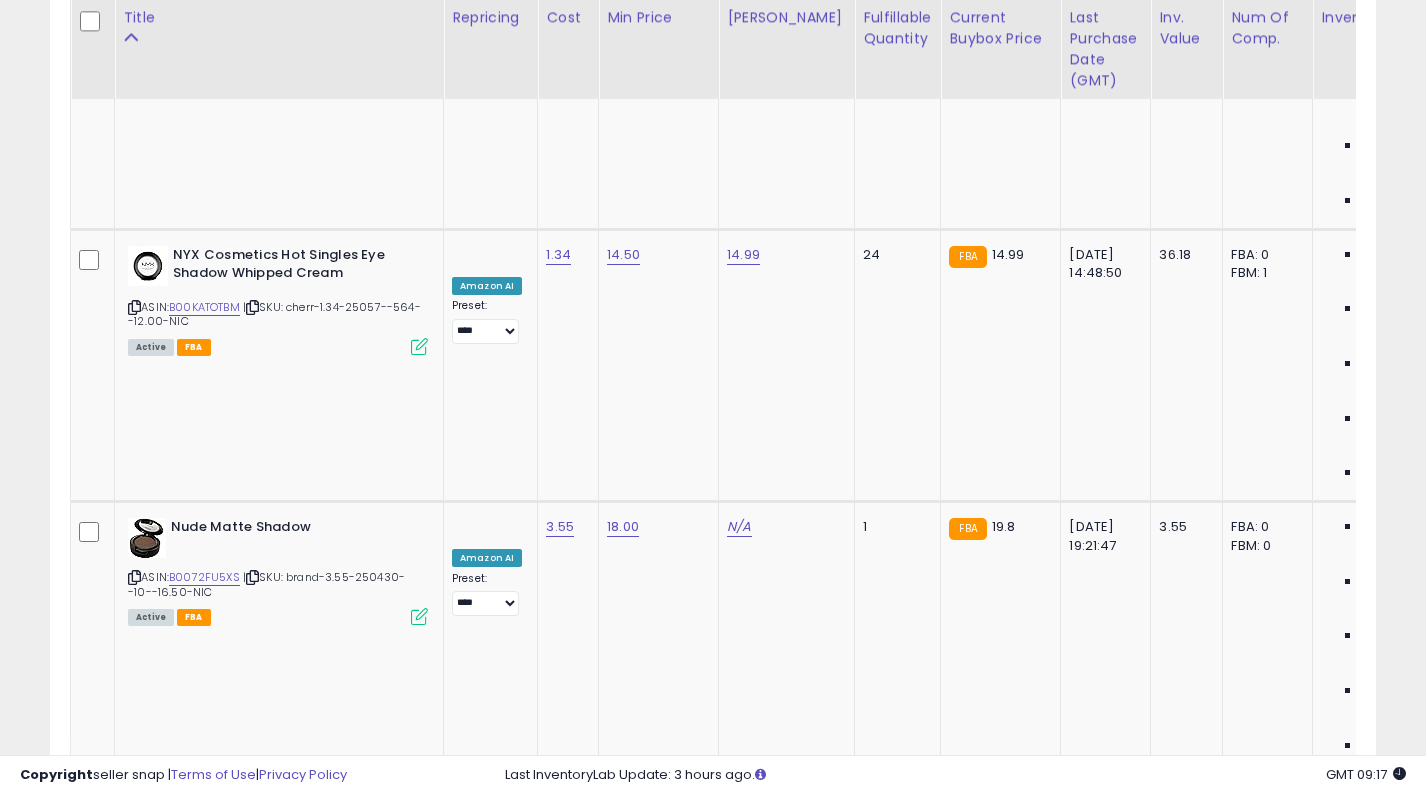 click on "OFF" at bounding box center [489, 2707] 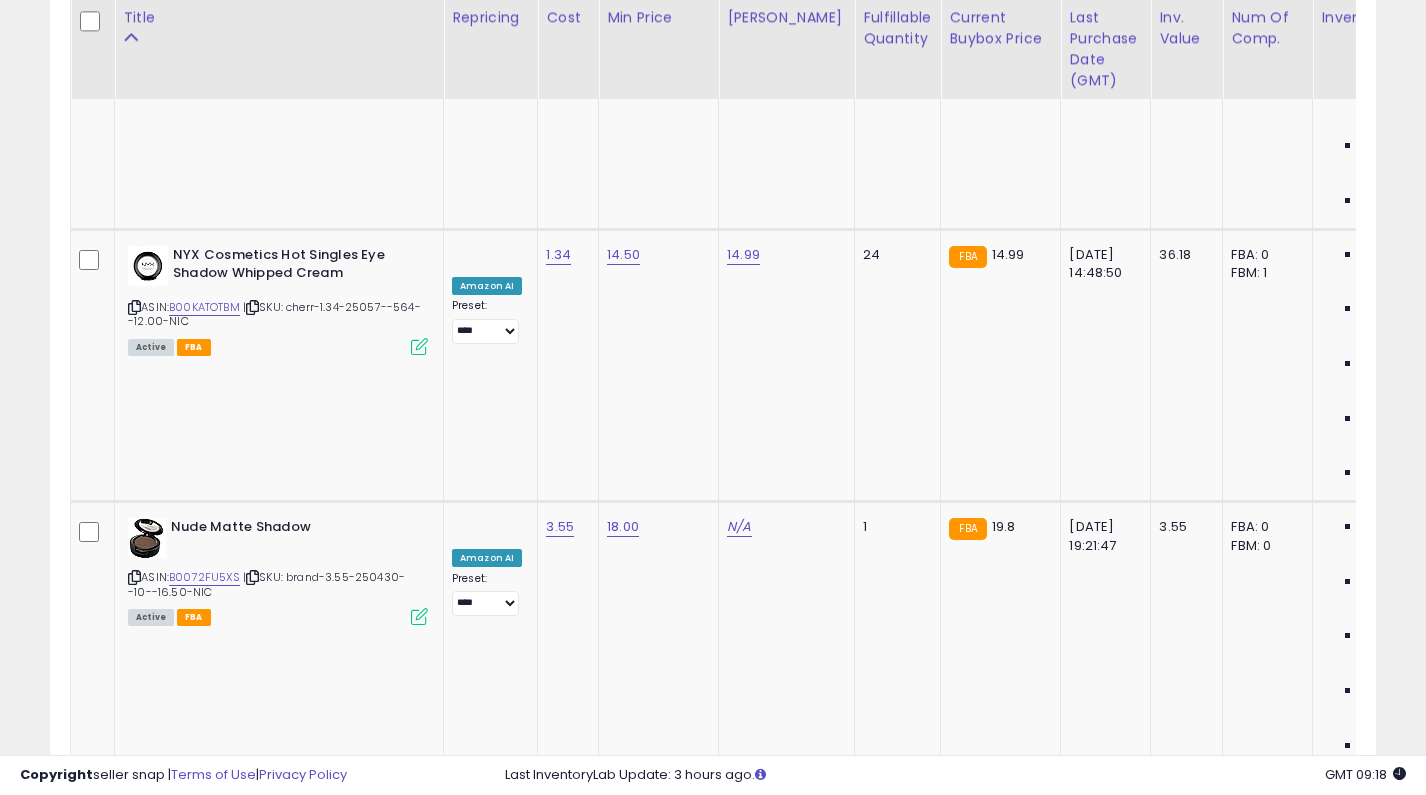 click on "48.00" 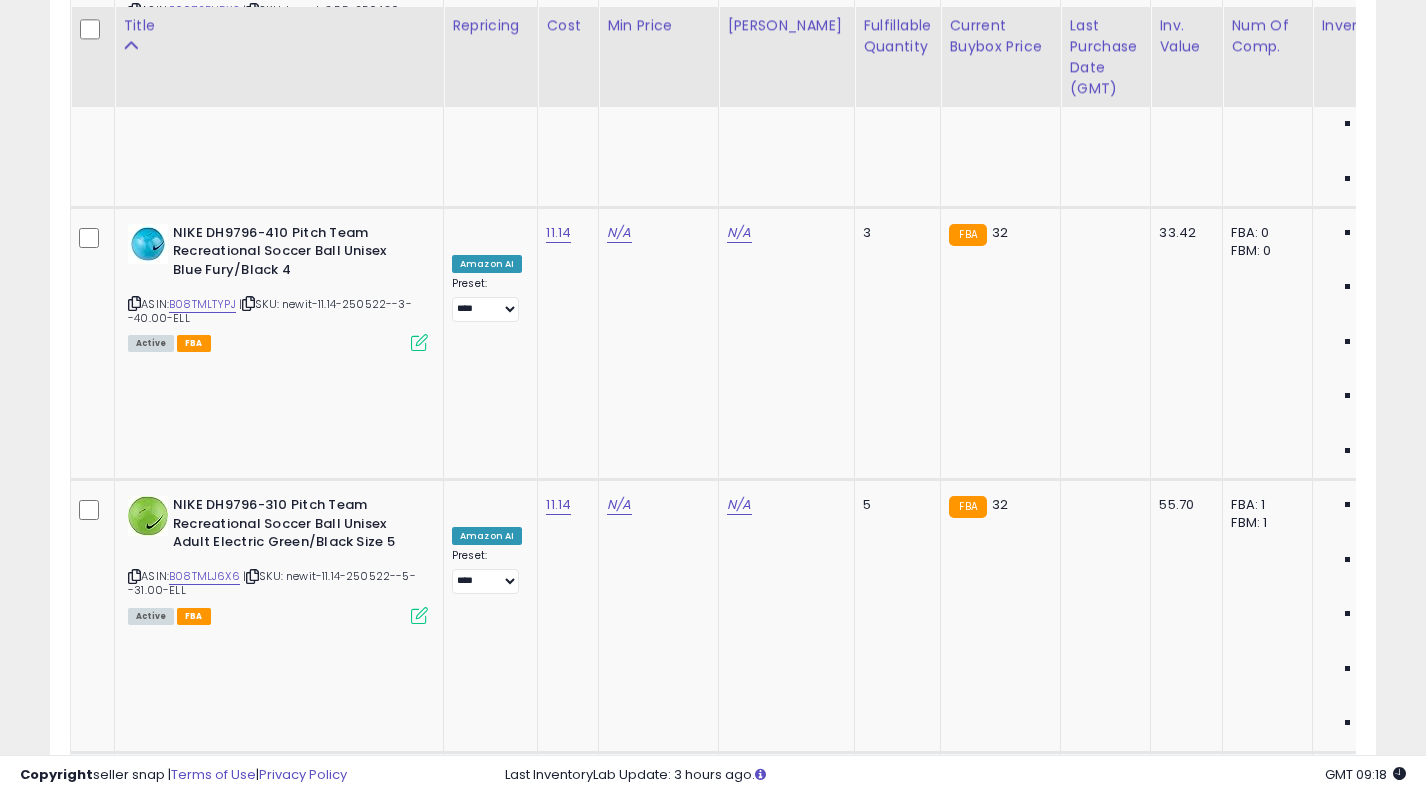 scroll, scrollTop: 4464, scrollLeft: 0, axis: vertical 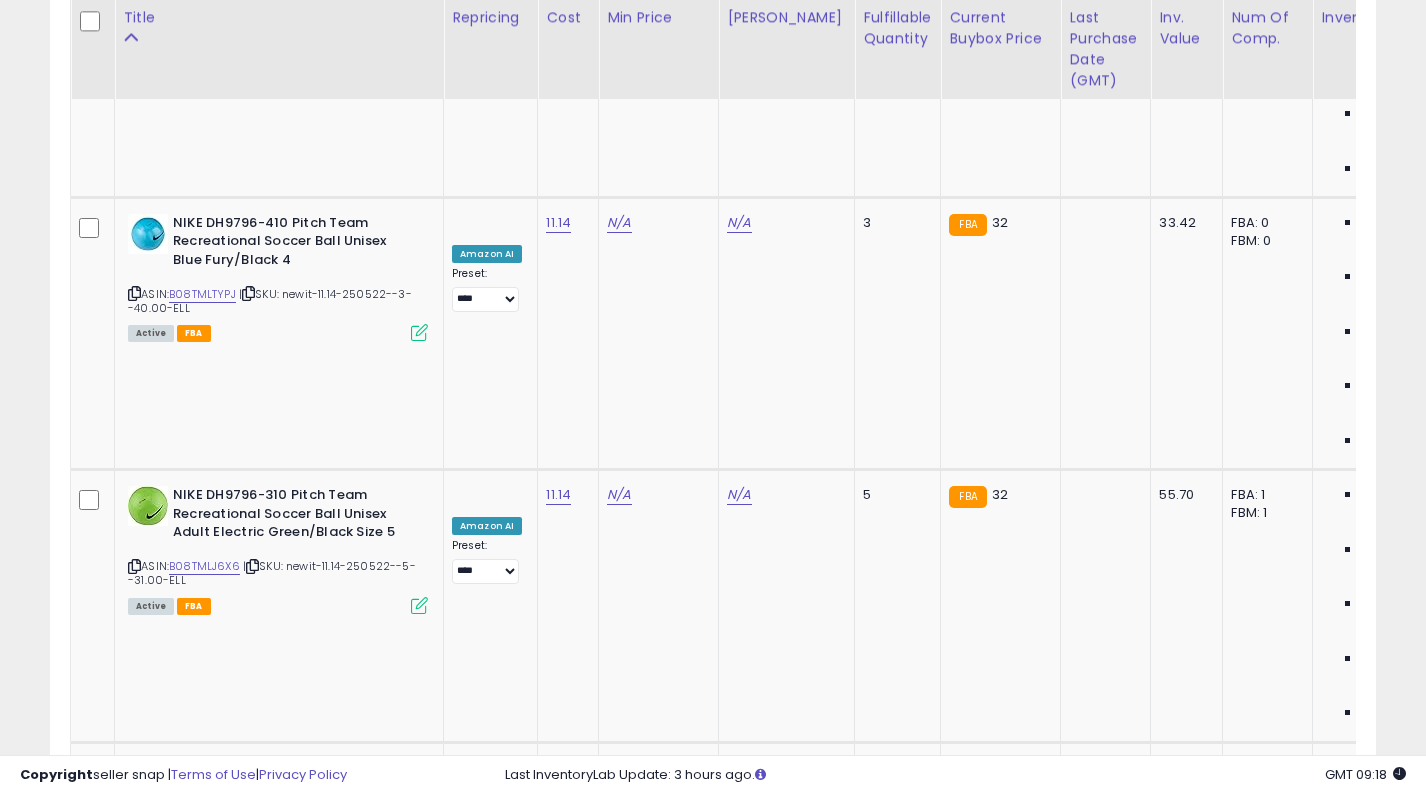 click on "B00ASHRGCU" at bounding box center (207, 2999) 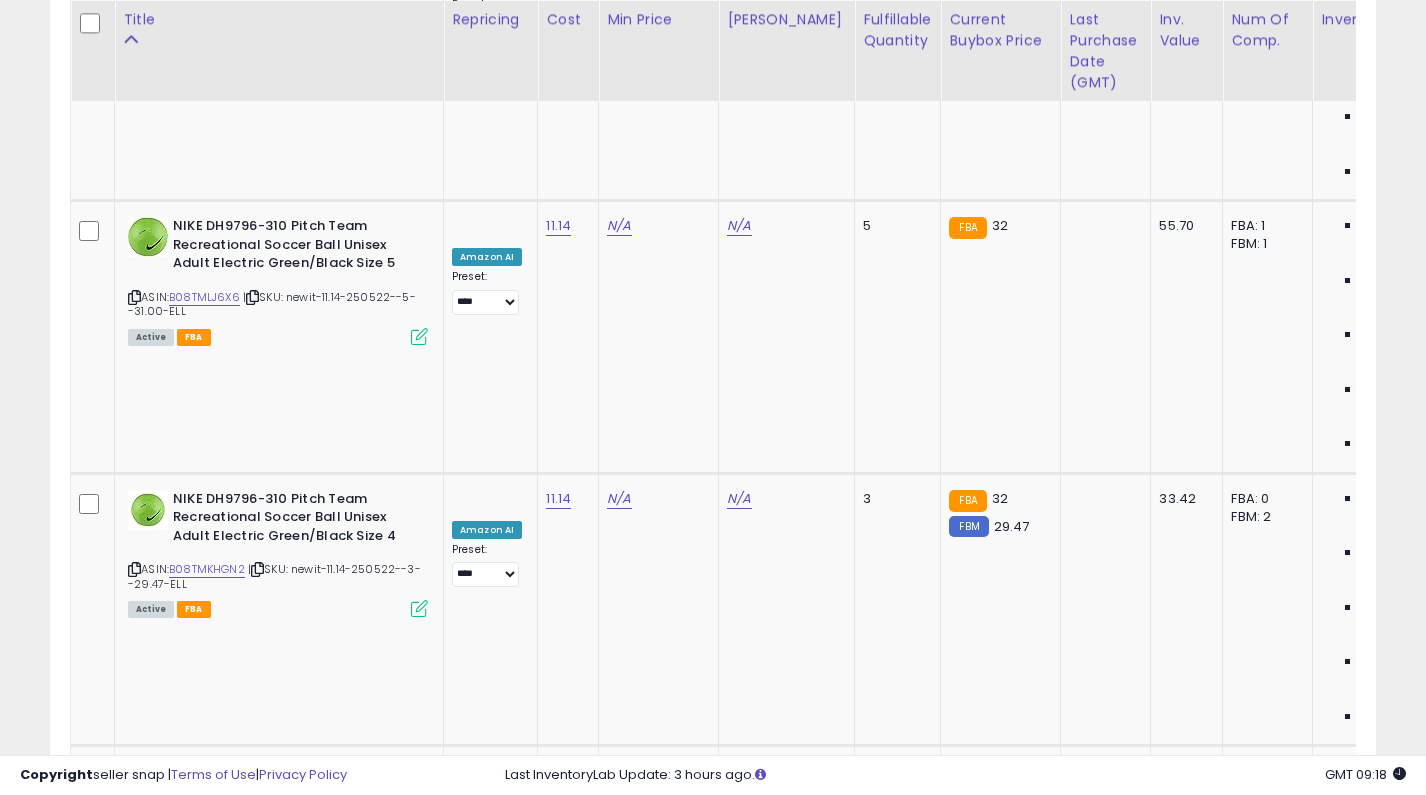 scroll, scrollTop: 4737, scrollLeft: 0, axis: vertical 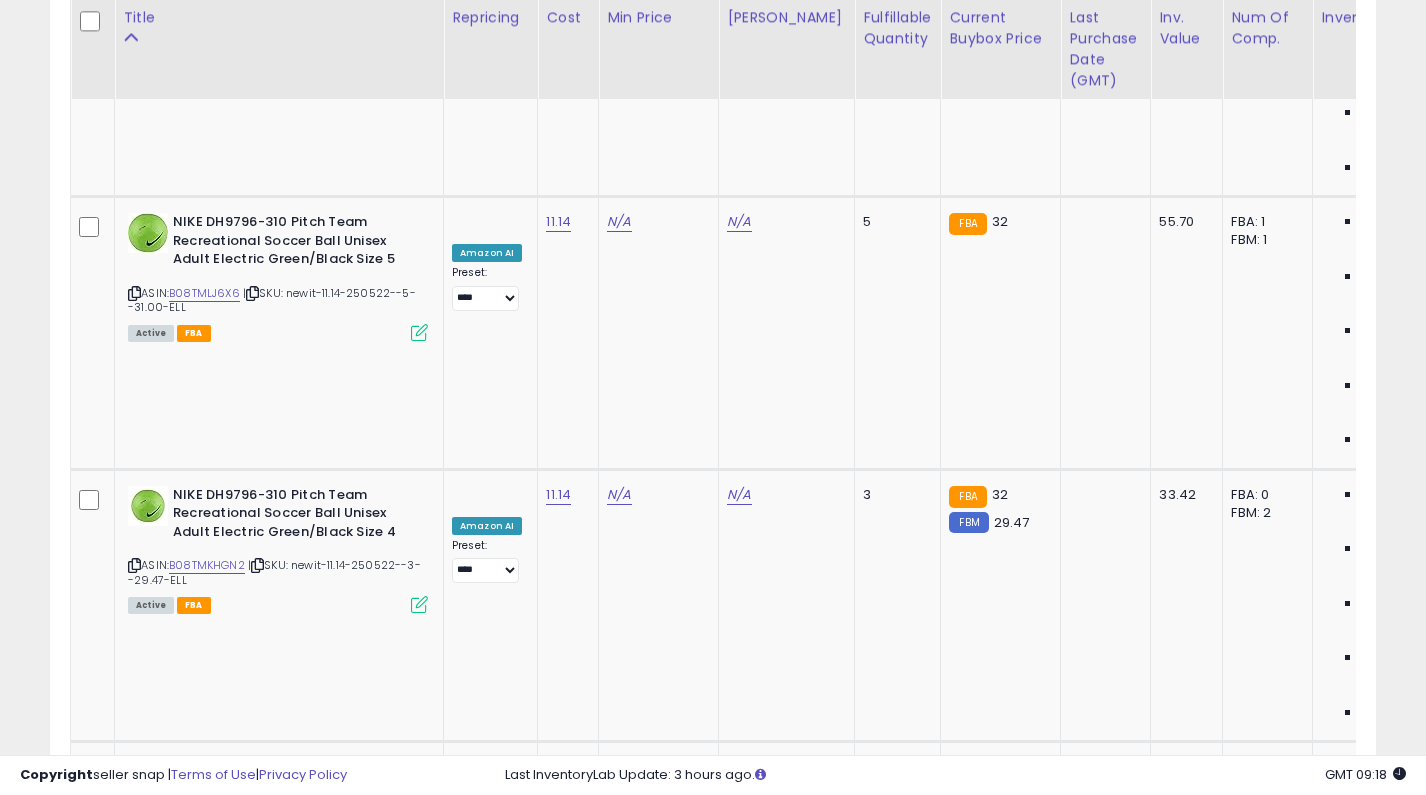 click on "B004EBIUW6" at bounding box center [205, 3271] 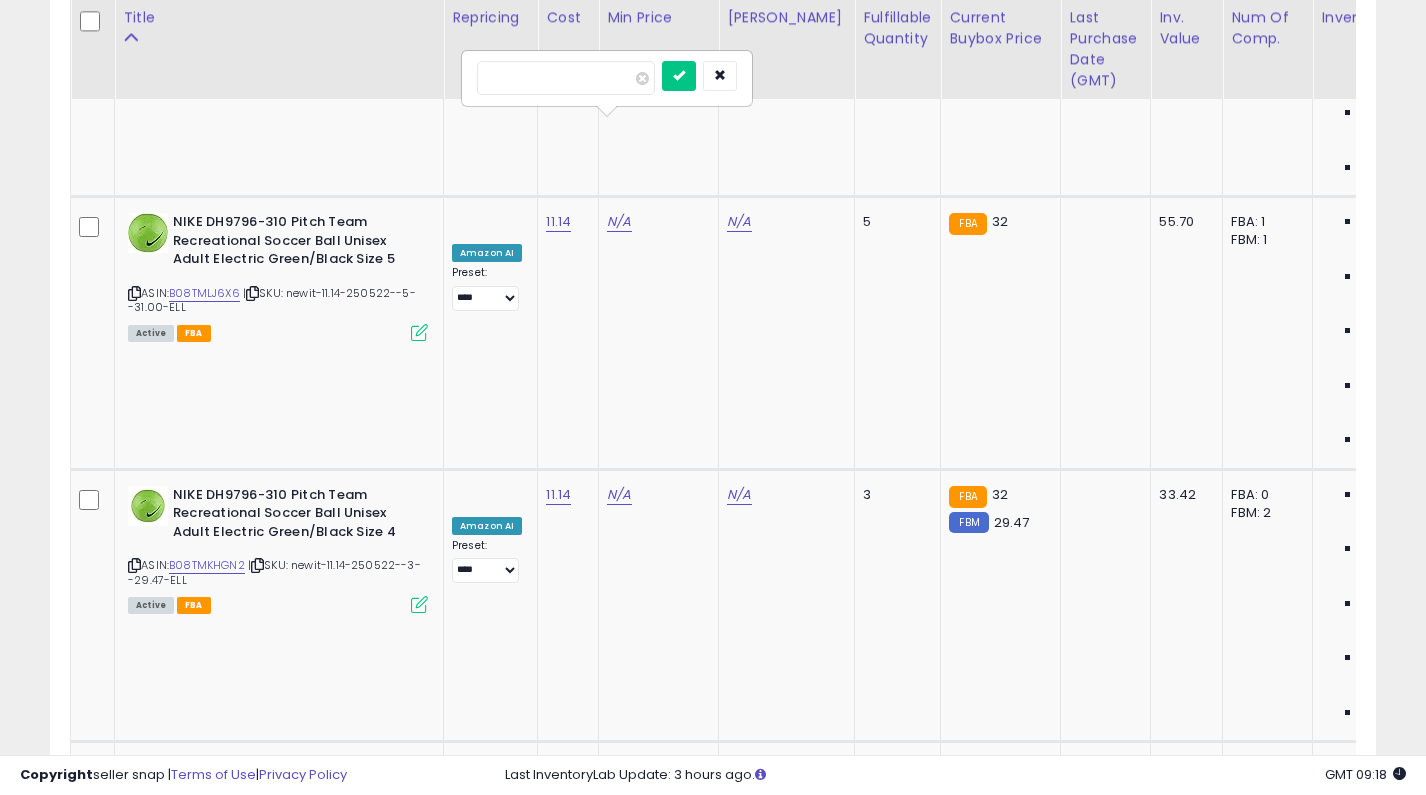 type on "**" 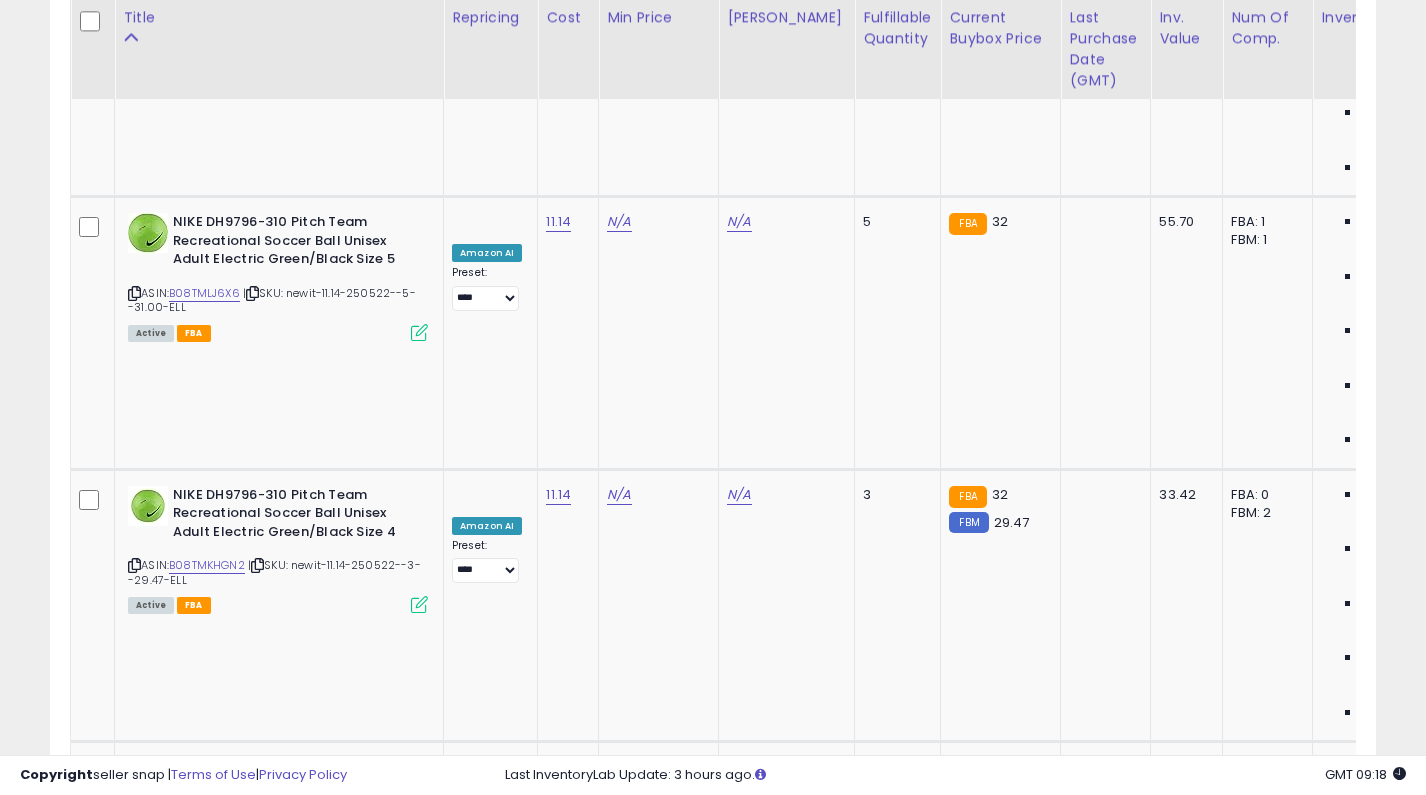 click on "N/A" at bounding box center (739, -3592) 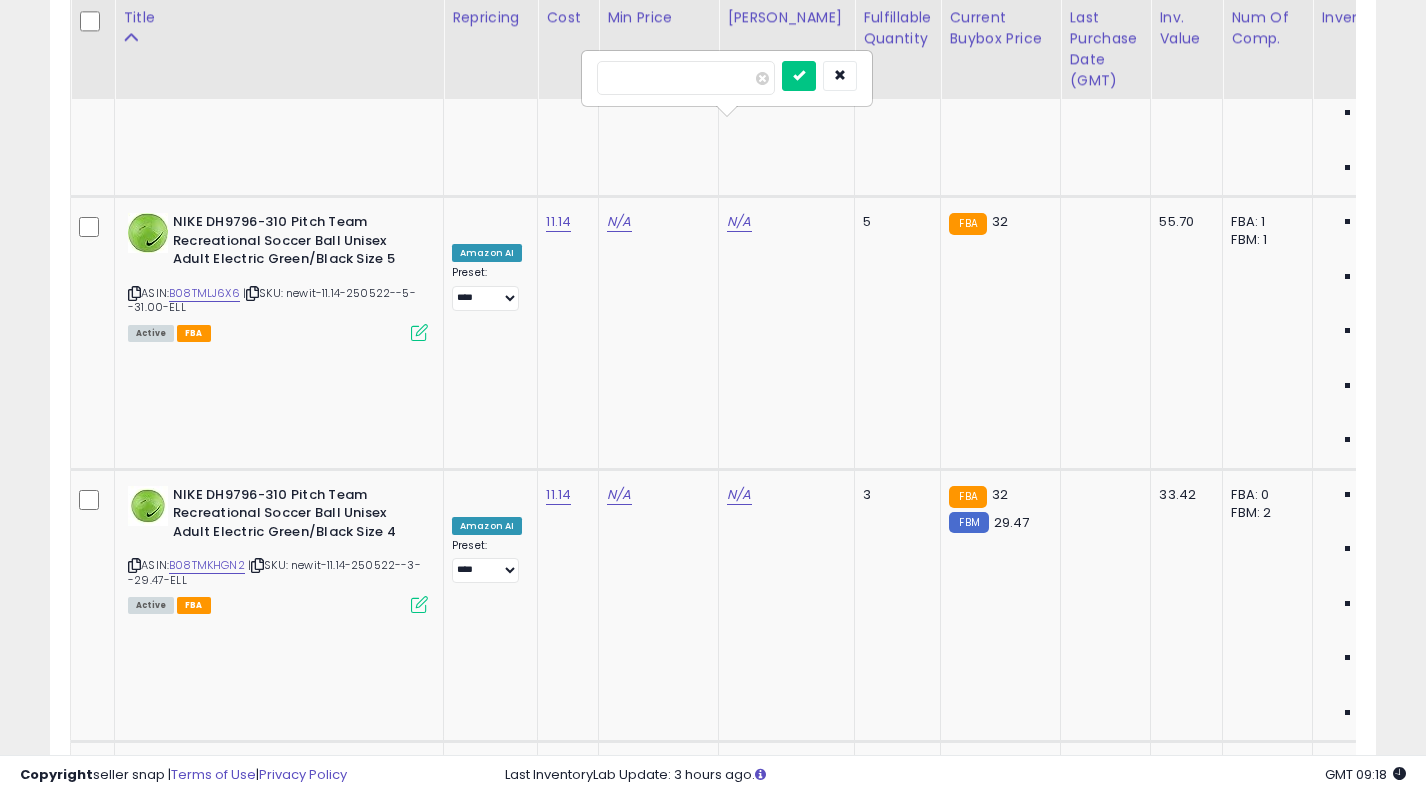 type on "**" 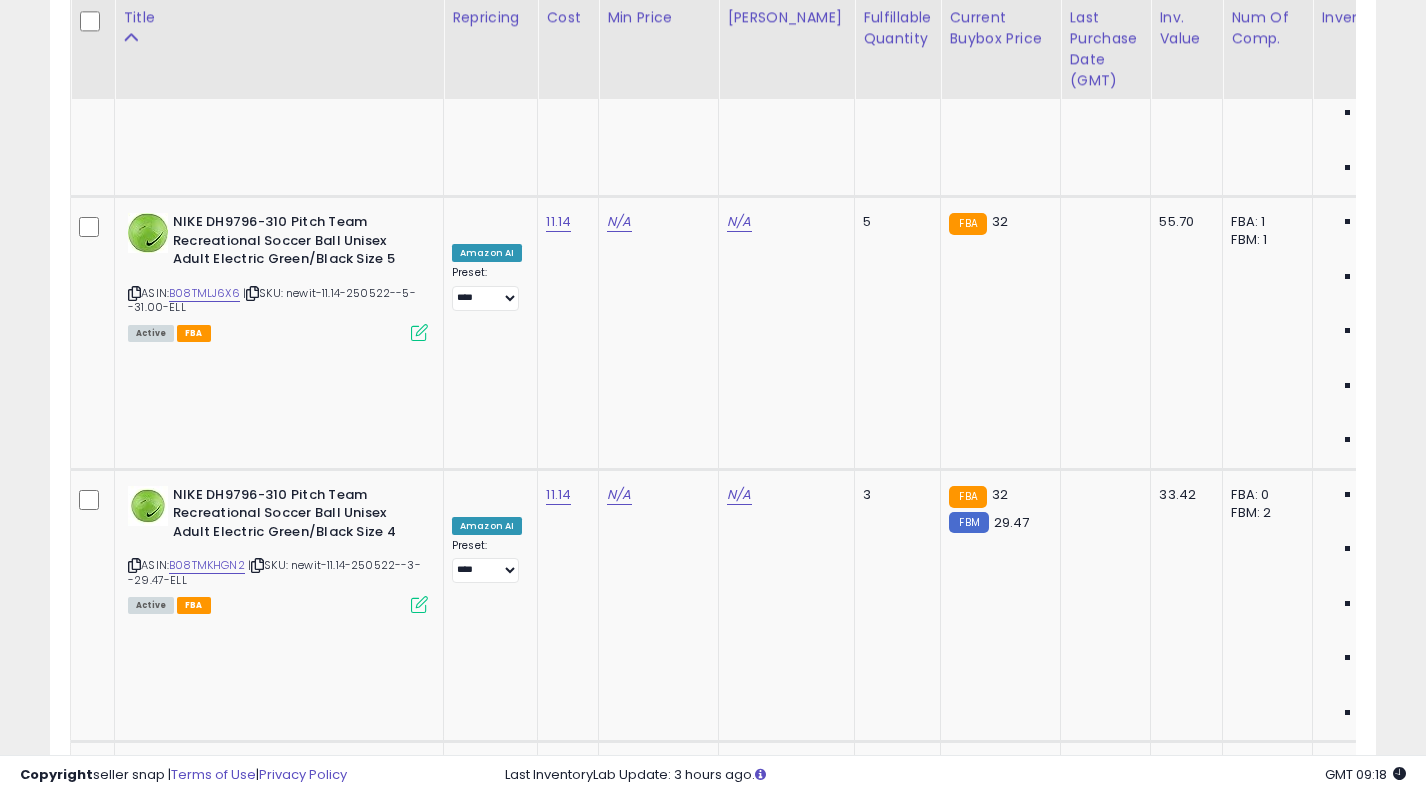 click on "OFF" at bounding box center [489, 3220] 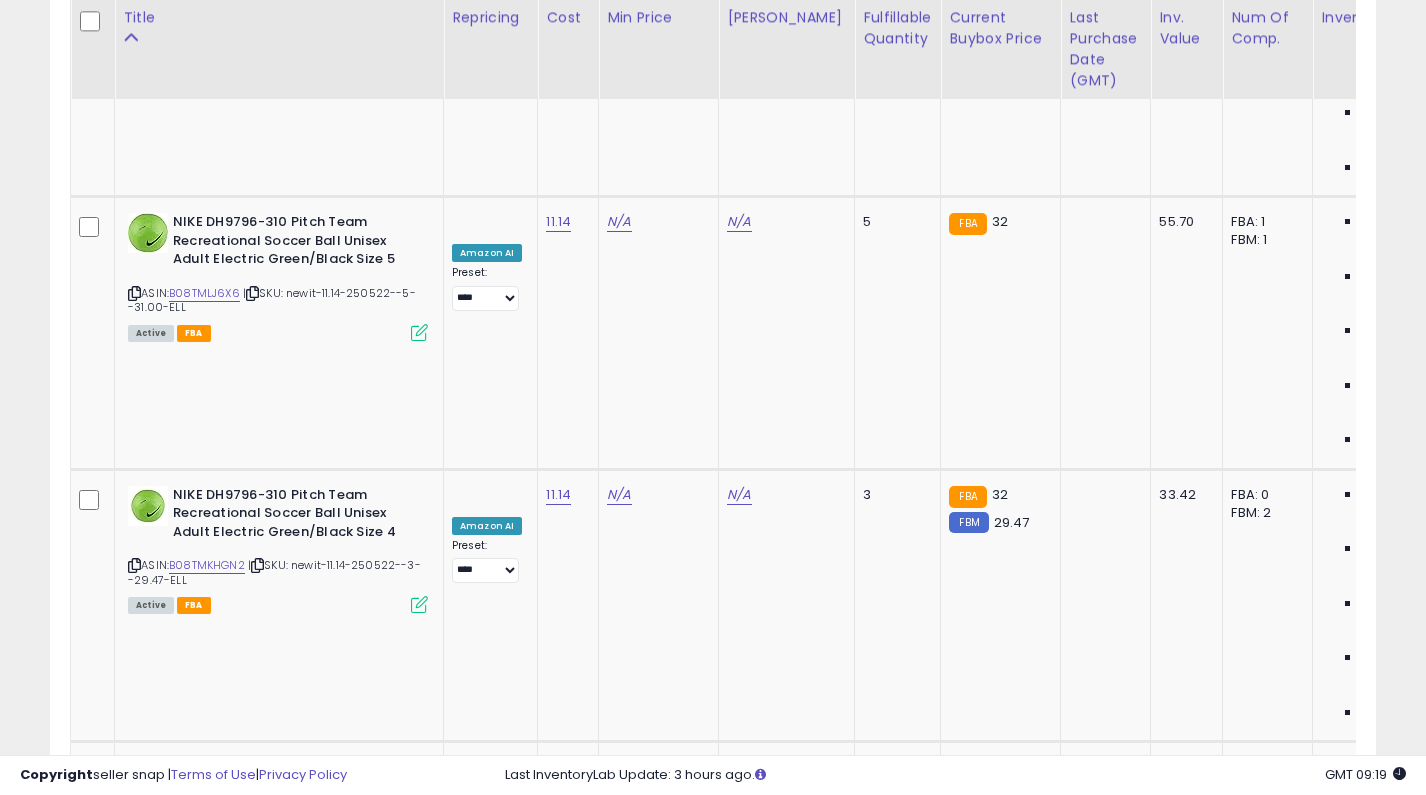 click on "N/A" at bounding box center (619, -3592) 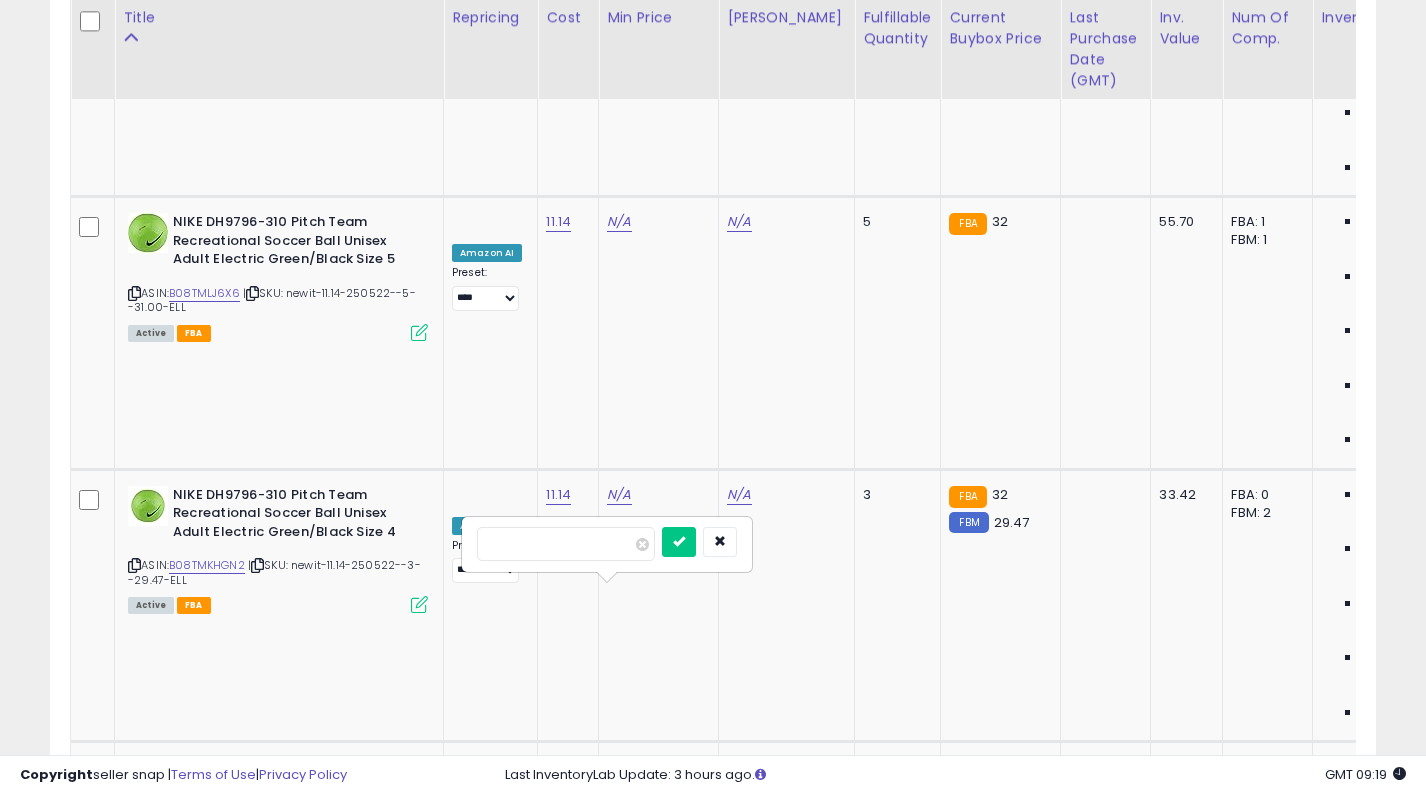 type on "**" 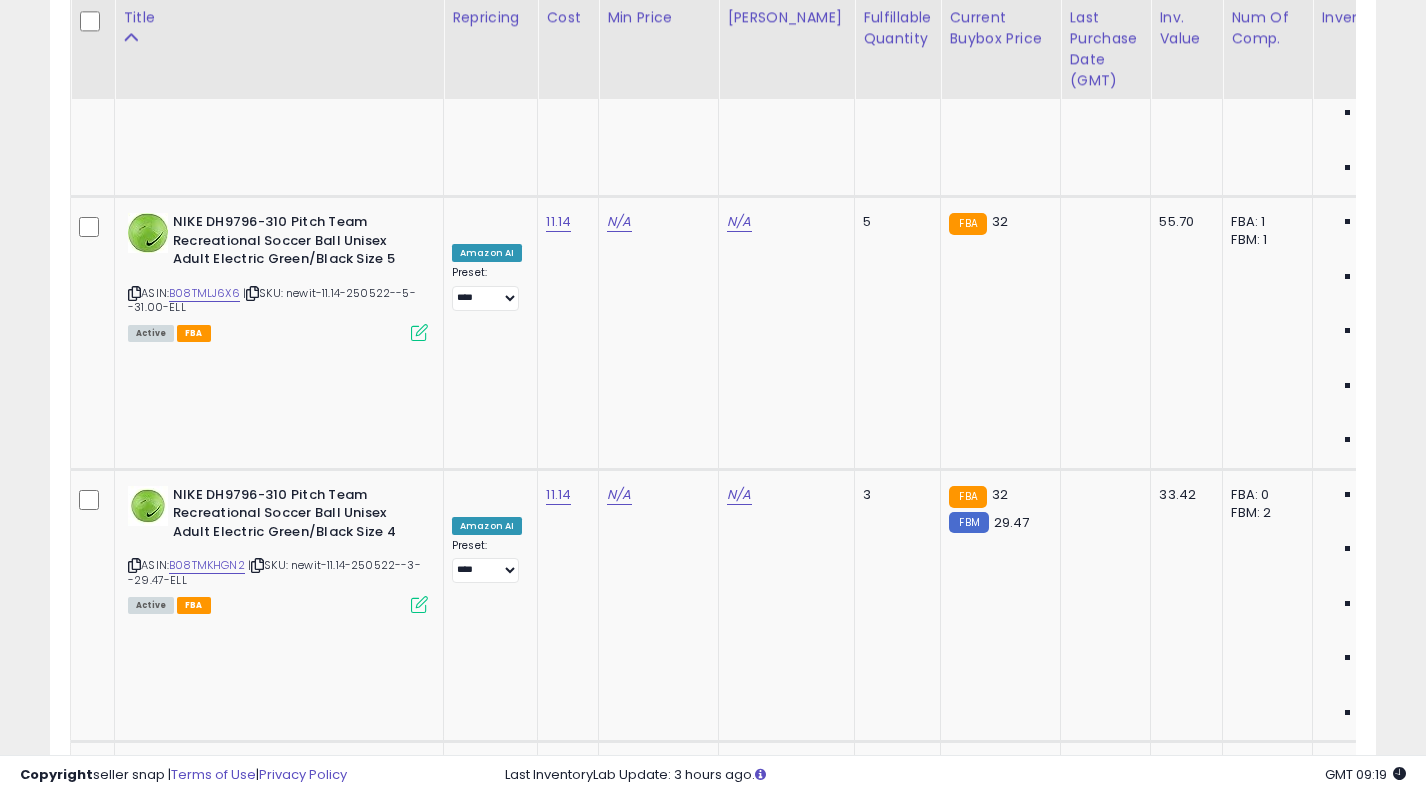 click on "N/A" at bounding box center [739, -3592] 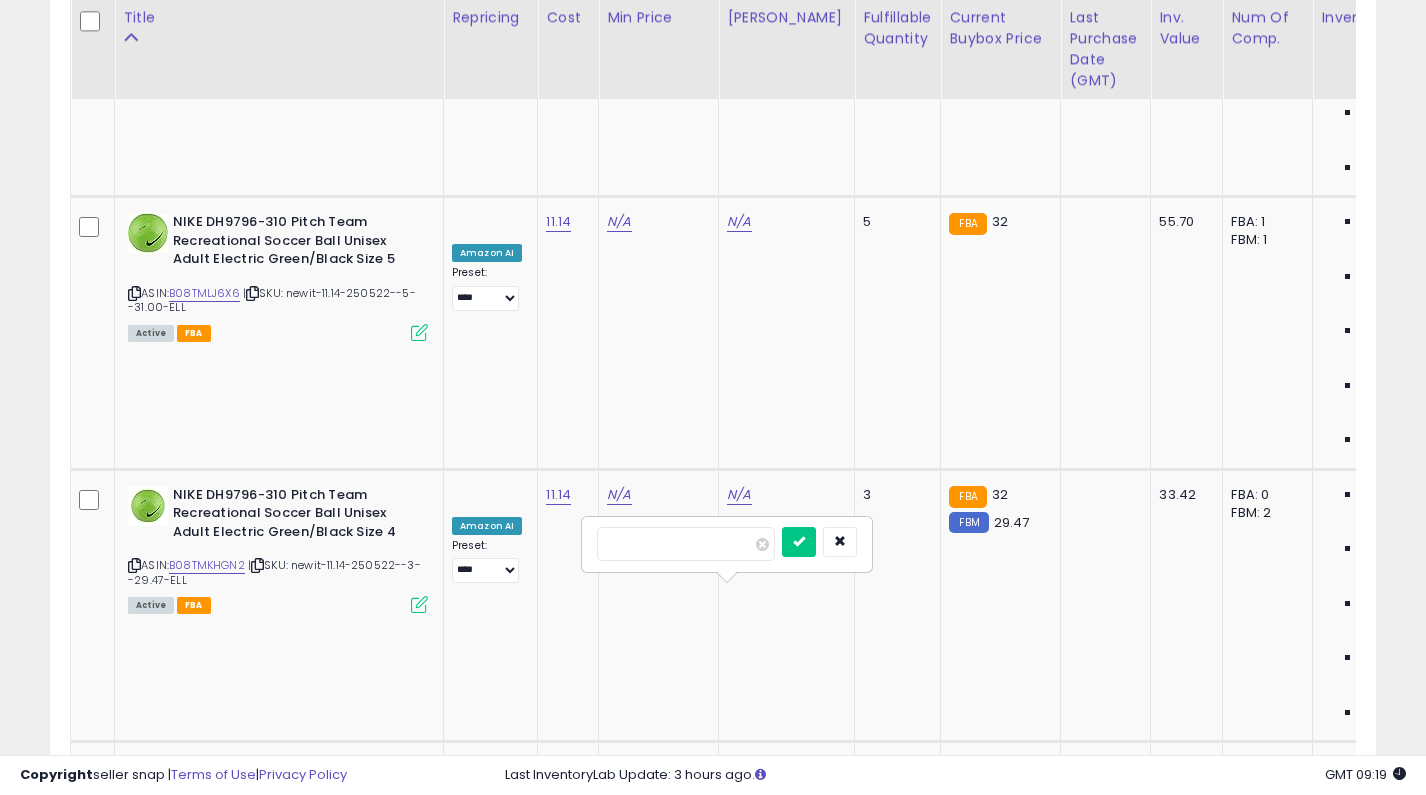 type on "**" 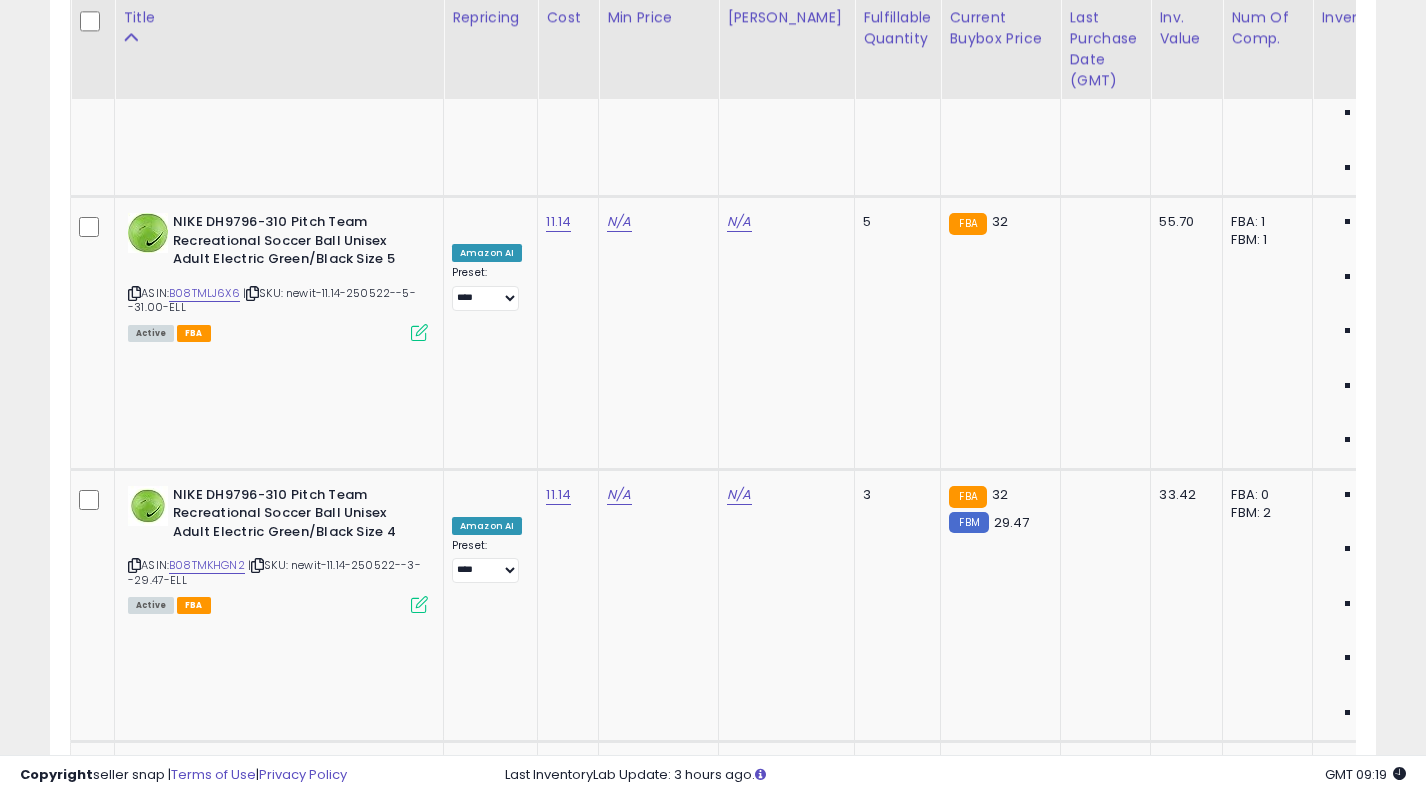 click on "OFF" at bounding box center (489, 4037) 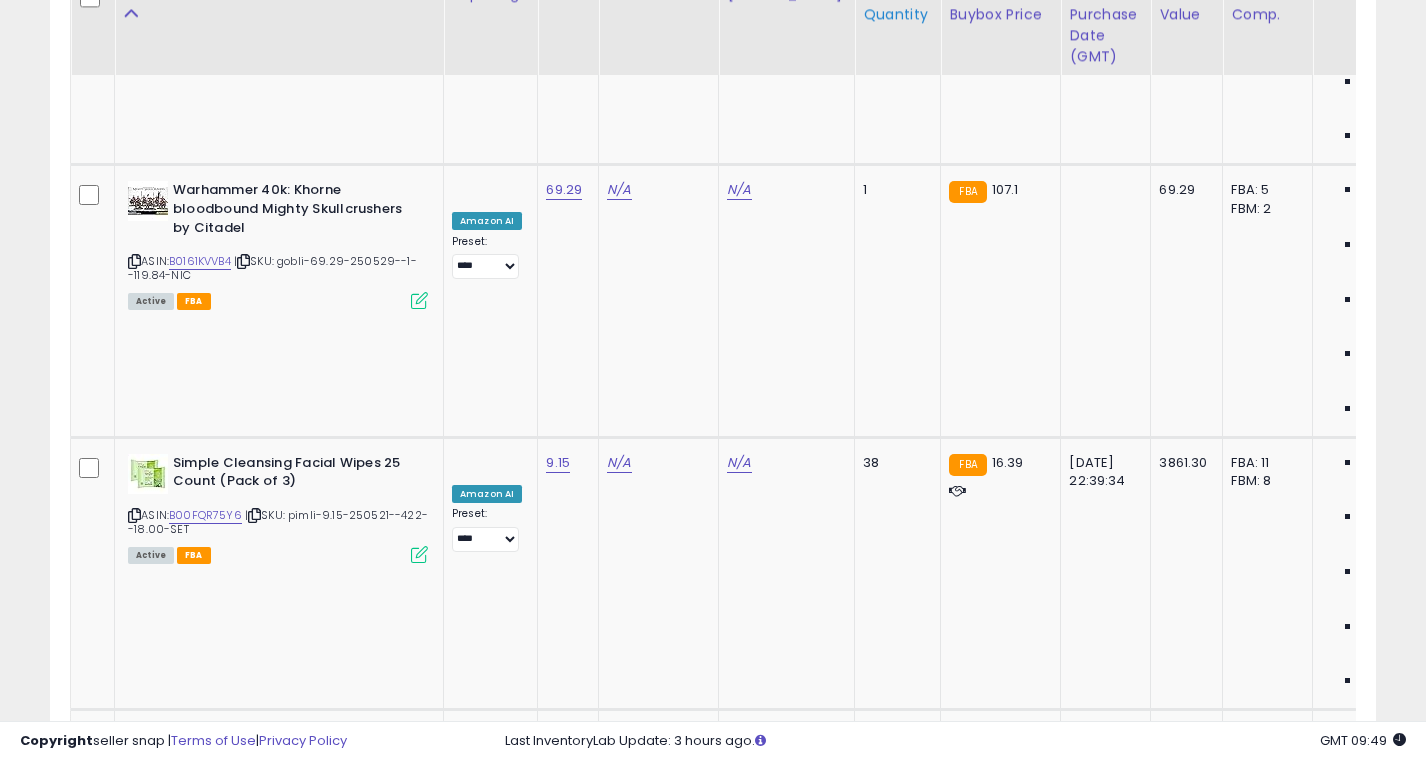 scroll, scrollTop: 1748, scrollLeft: 0, axis: vertical 